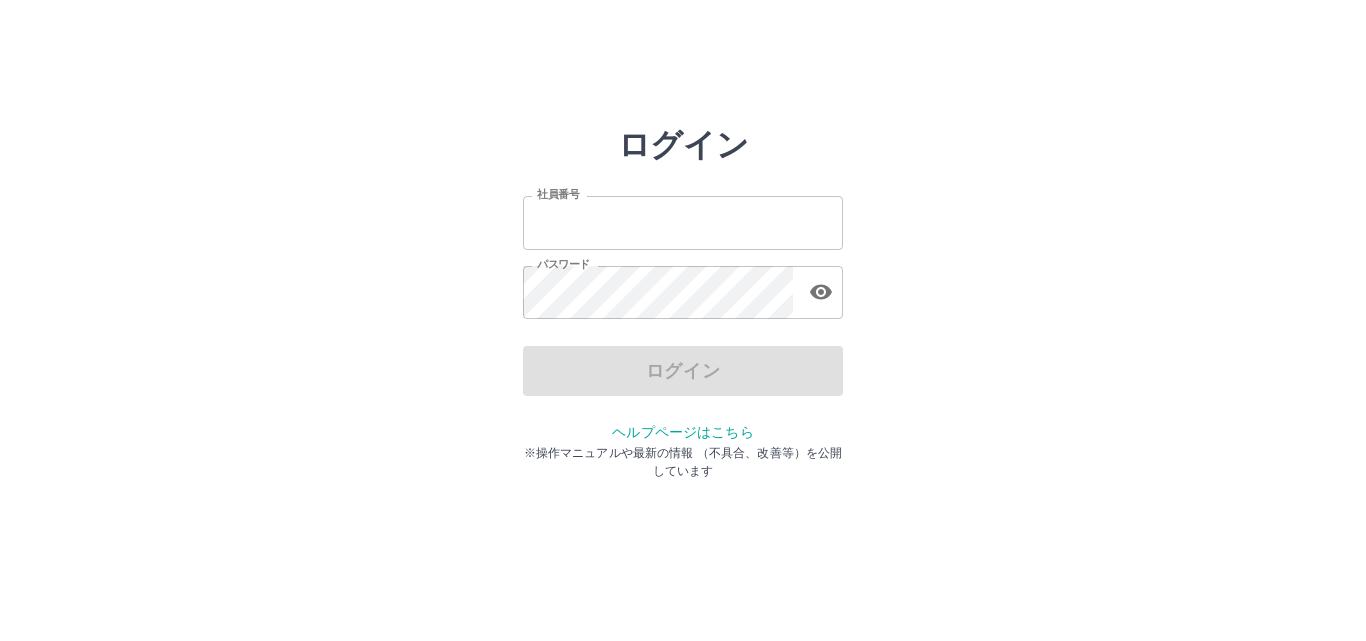 scroll, scrollTop: 0, scrollLeft: 0, axis: both 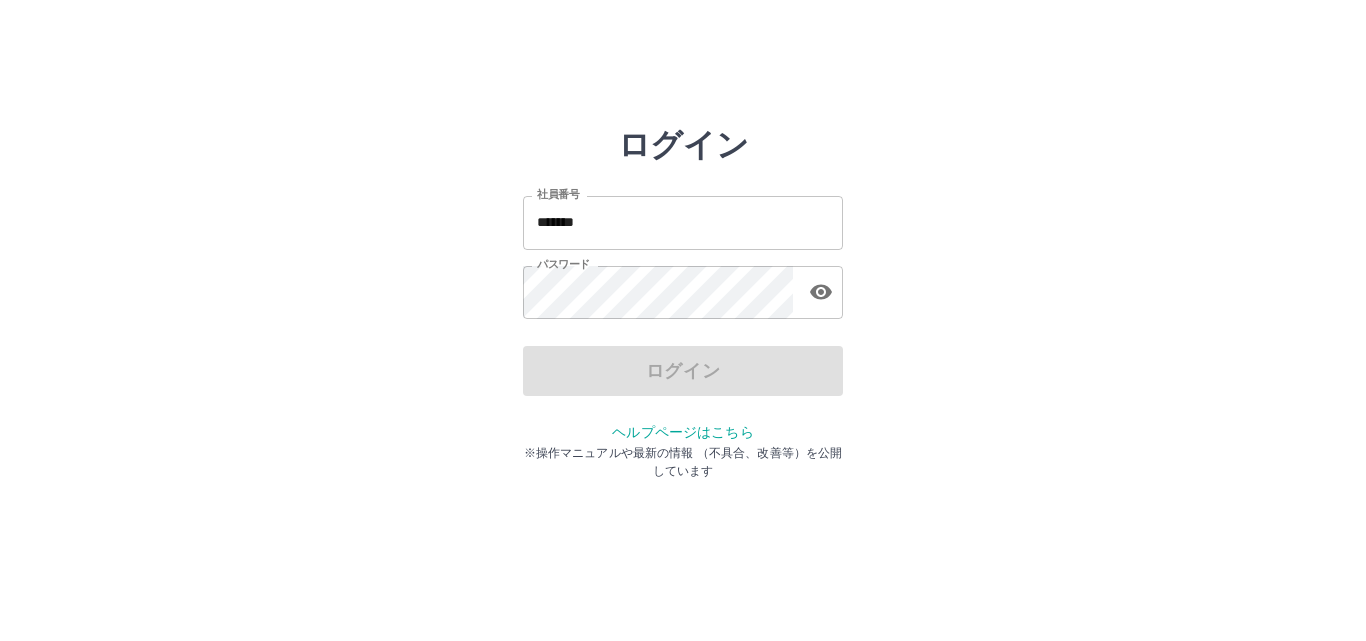drag, startPoint x: 0, startPoint y: 0, endPoint x: 617, endPoint y: 229, distance: 658.1261 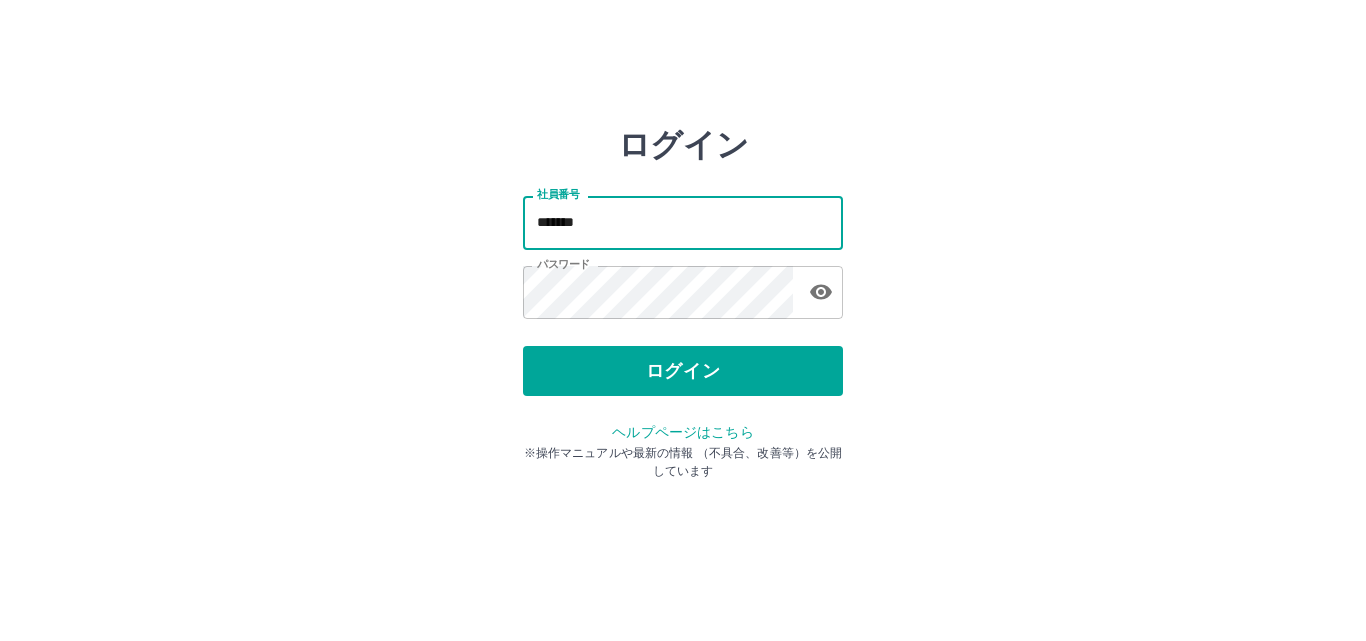 type on "*******" 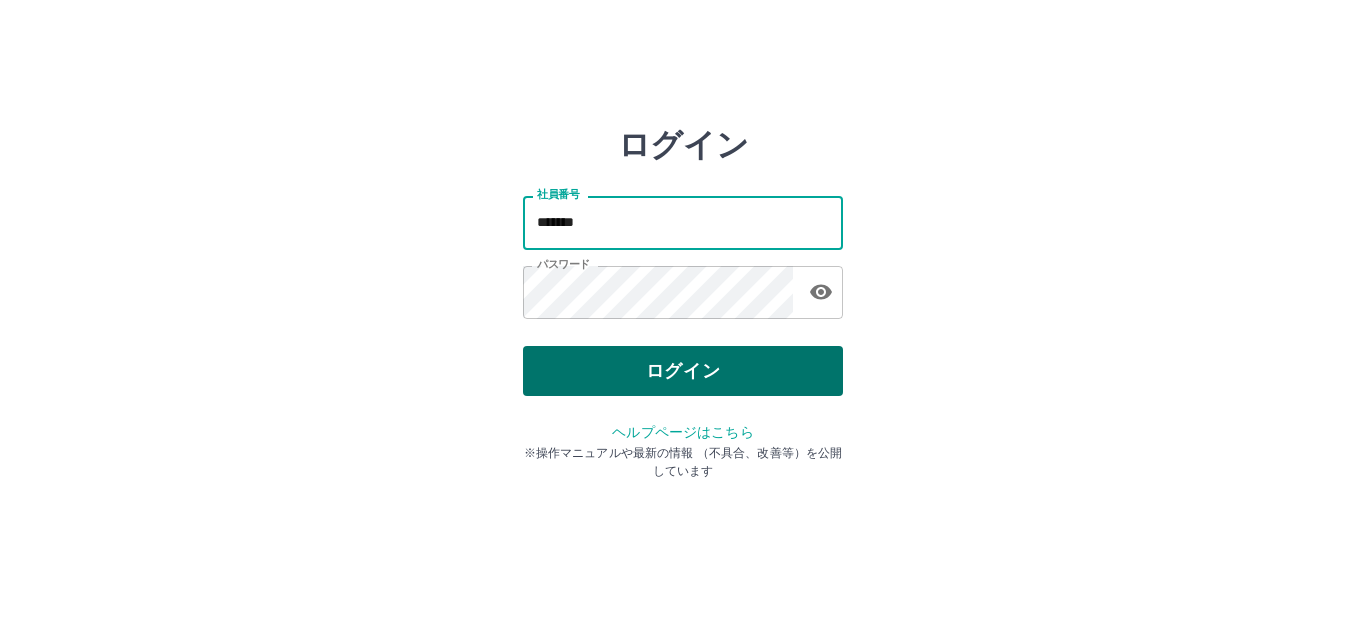 click on "ログイン" at bounding box center [683, 371] 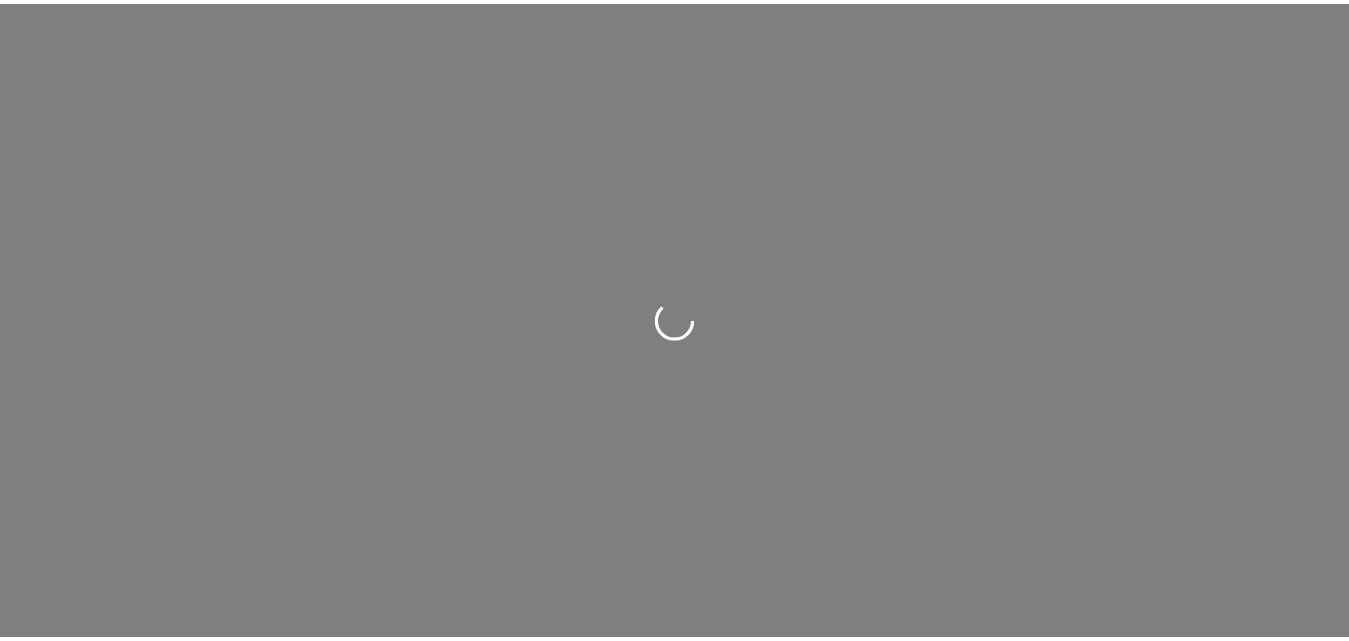 scroll, scrollTop: 0, scrollLeft: 0, axis: both 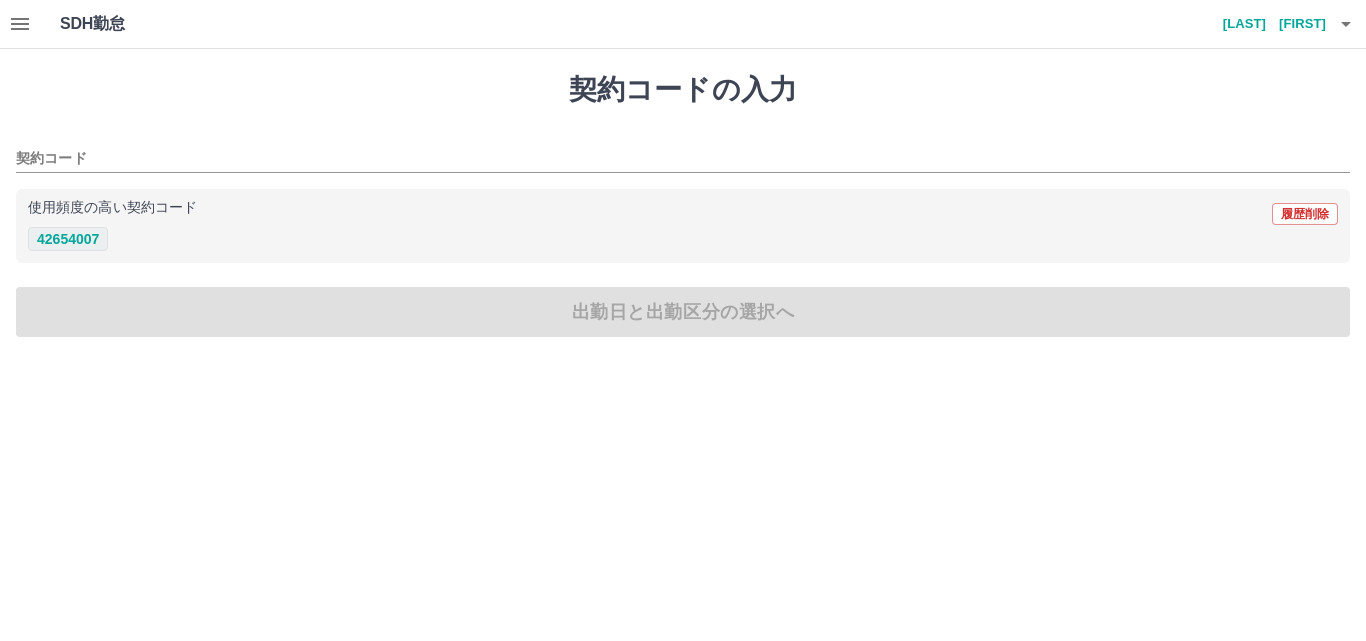 click on "42654007" at bounding box center (68, 239) 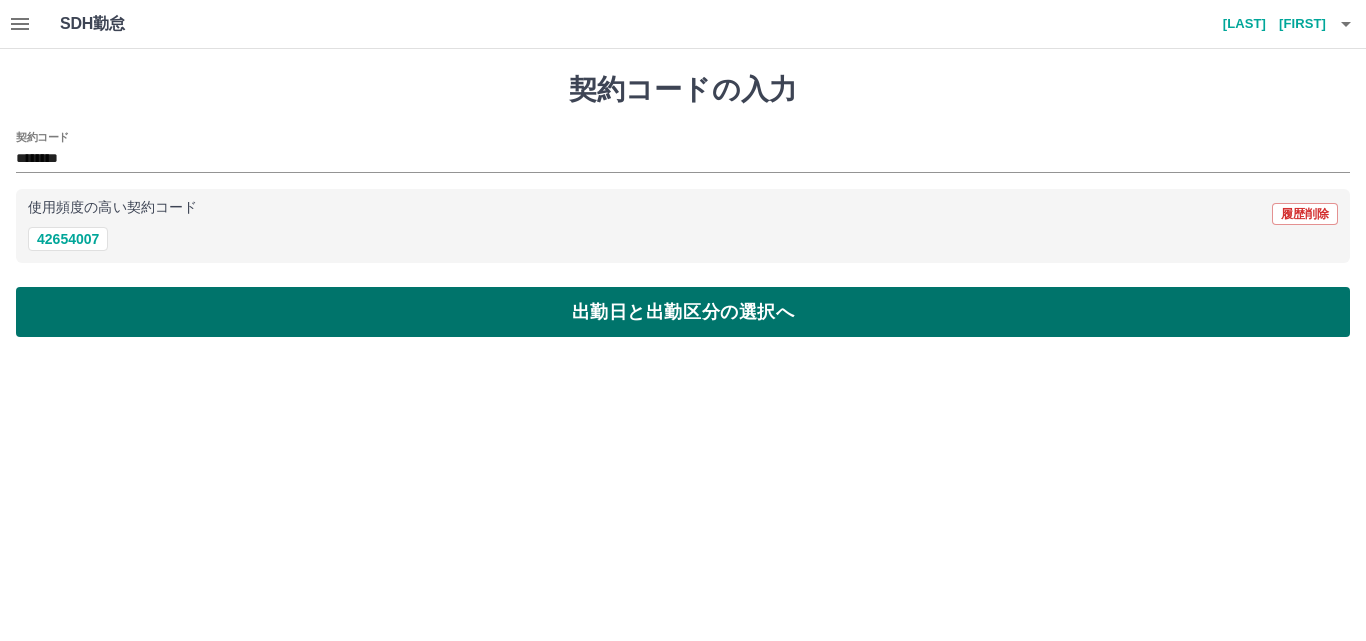 click on "出勤日と出勤区分の選択へ" at bounding box center (683, 312) 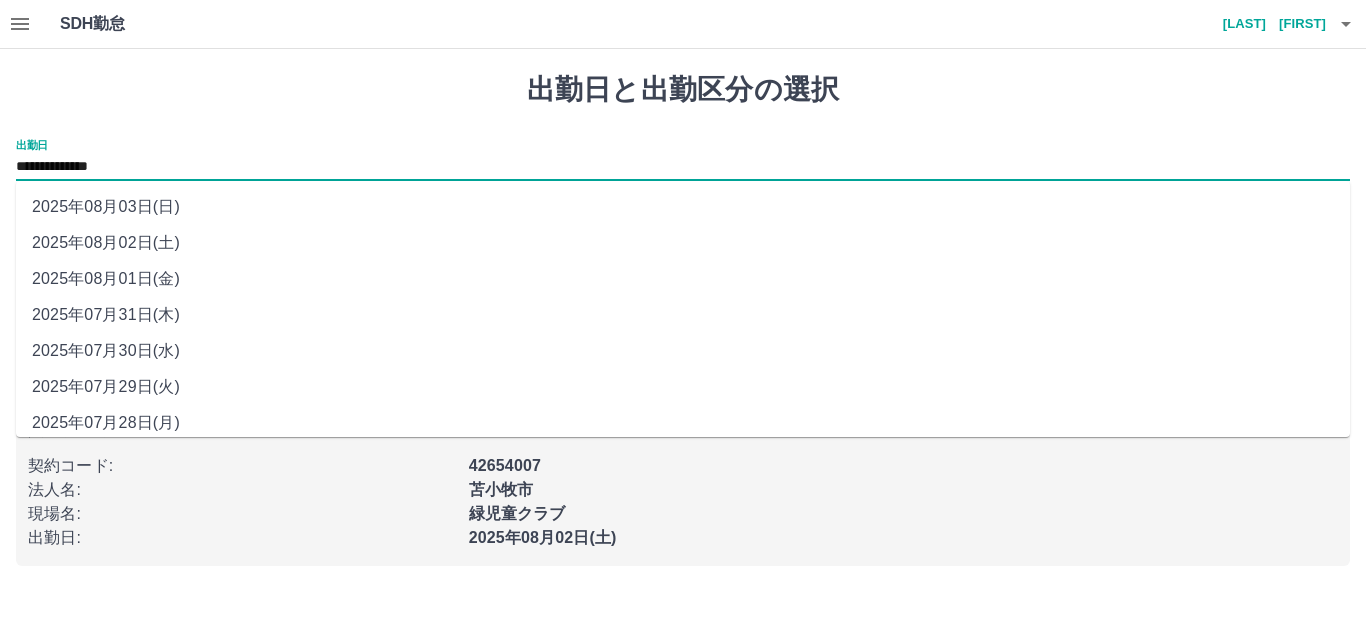 click on "**********" at bounding box center (683, 167) 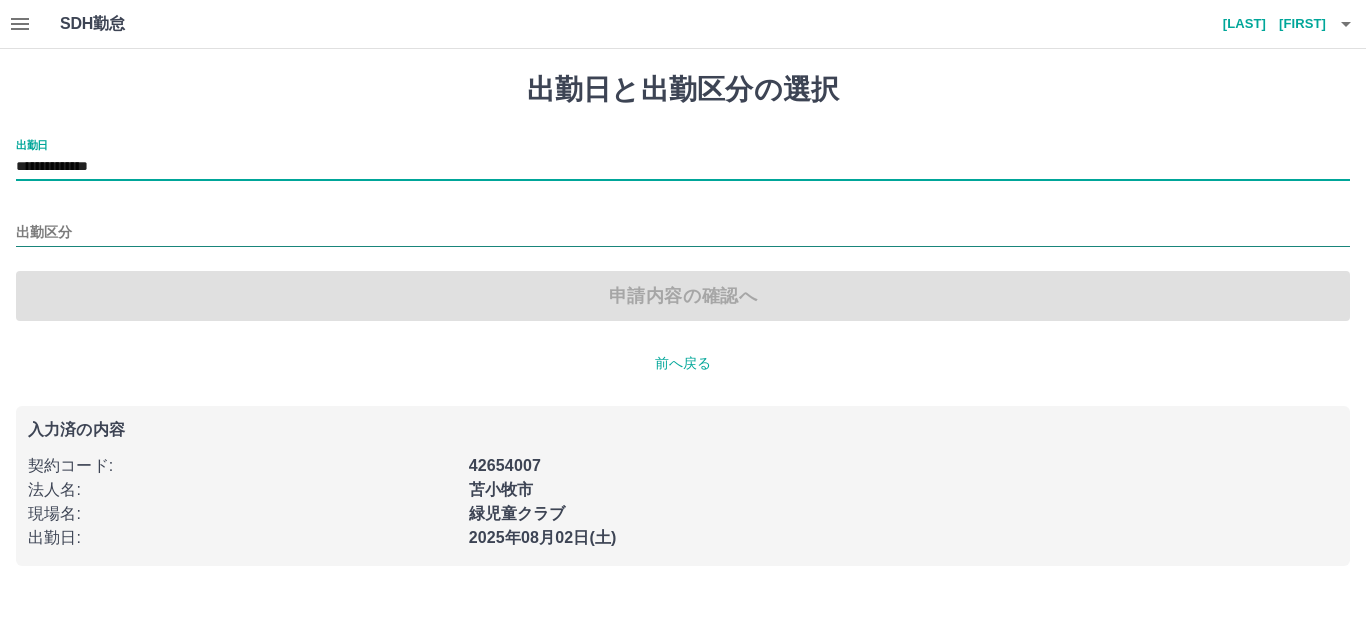 click on "出勤区分" at bounding box center (683, 233) 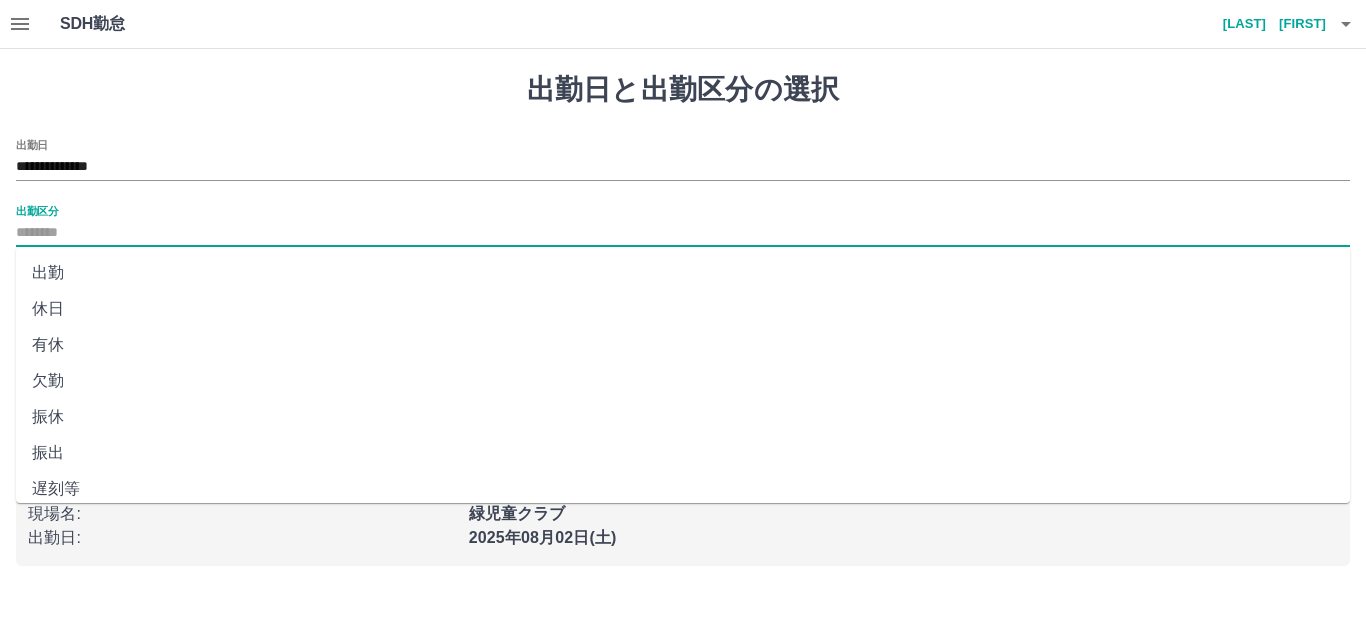 click on "出勤" at bounding box center (683, 273) 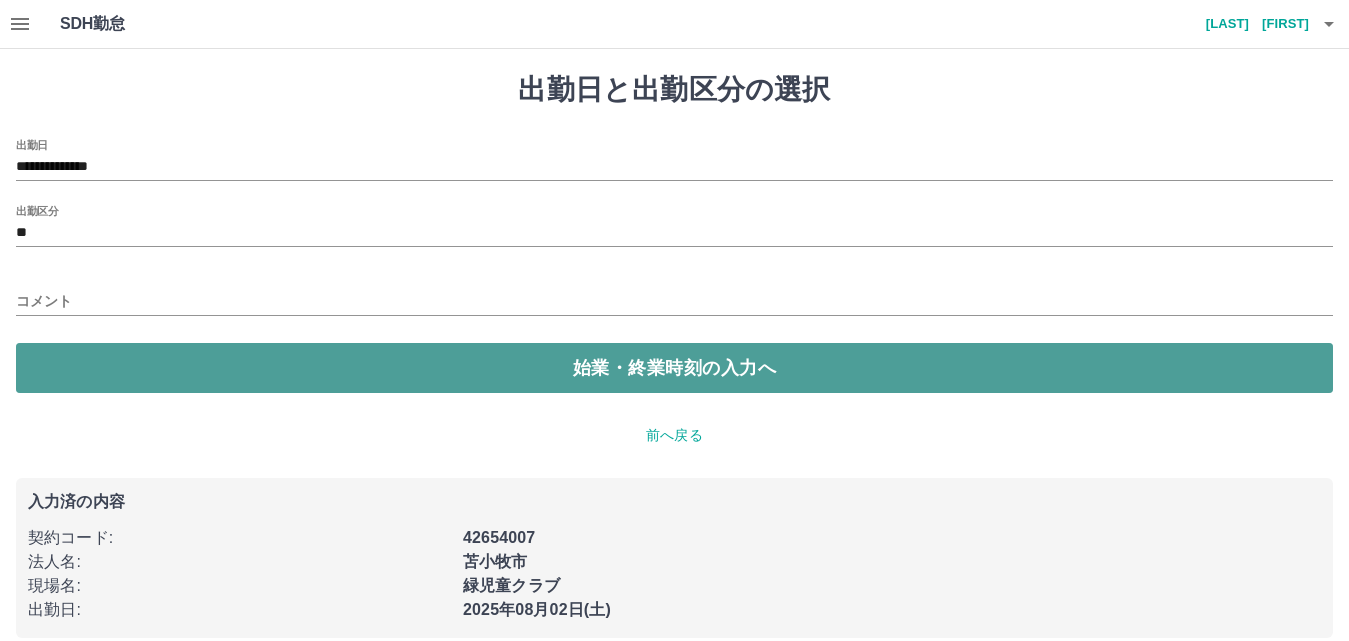 click on "始業・終業時刻の入力へ" at bounding box center (674, 368) 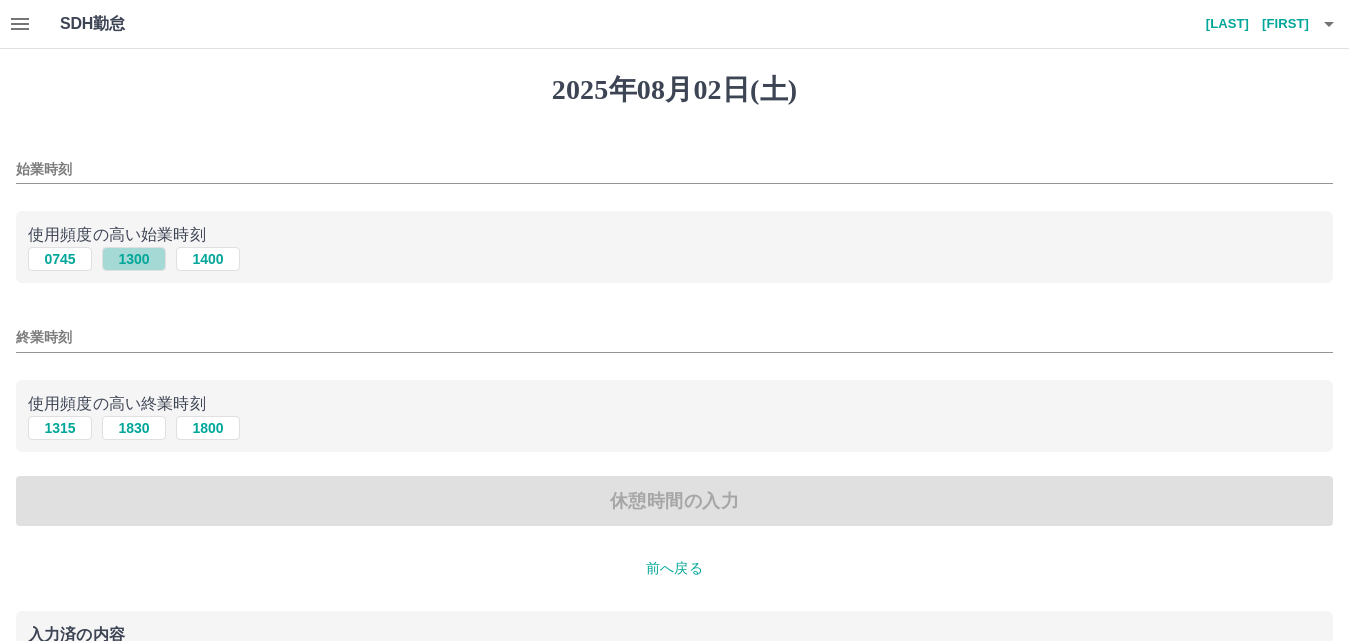 click on "1300" at bounding box center (134, 259) 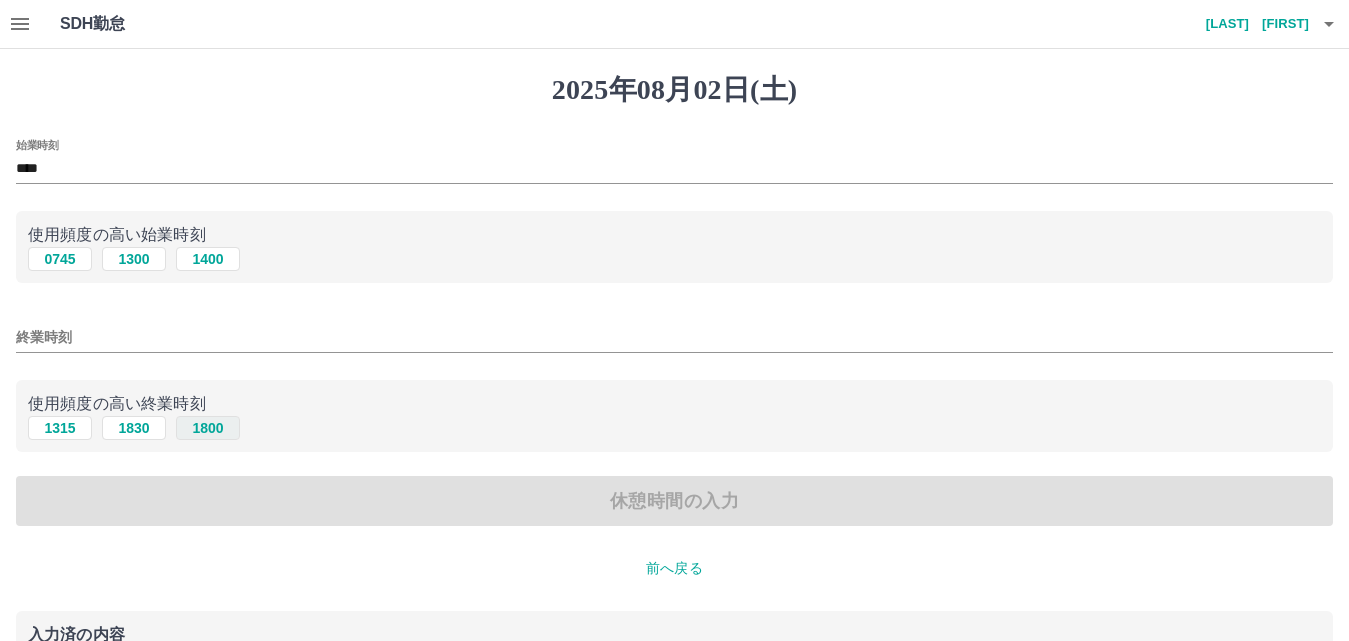click on "1800" at bounding box center [208, 428] 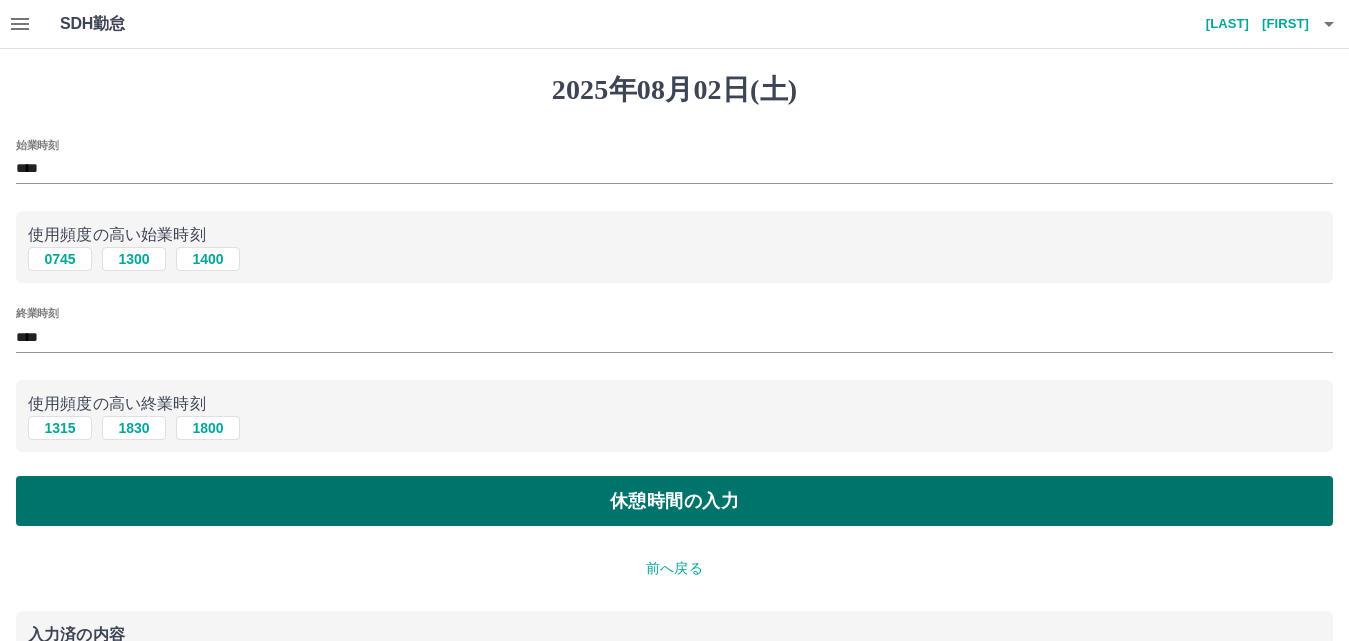 click on "休憩時間の入力" at bounding box center (674, 501) 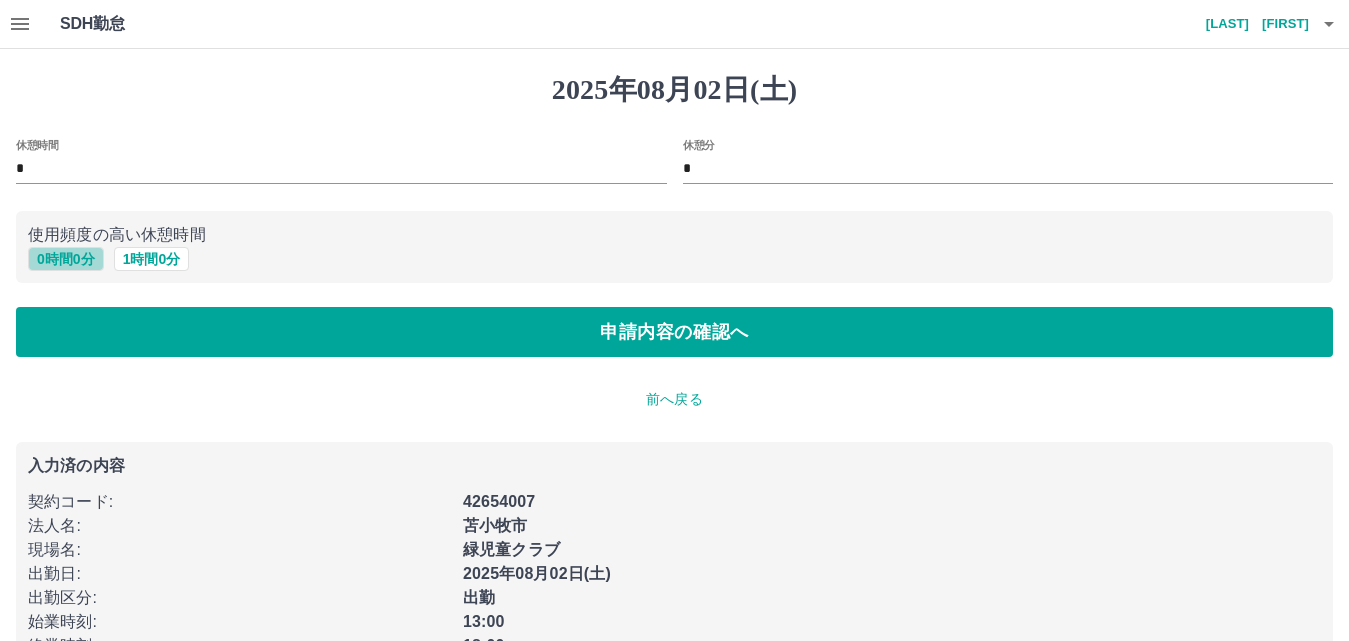 click on "0 時間 0 分" at bounding box center (66, 259) 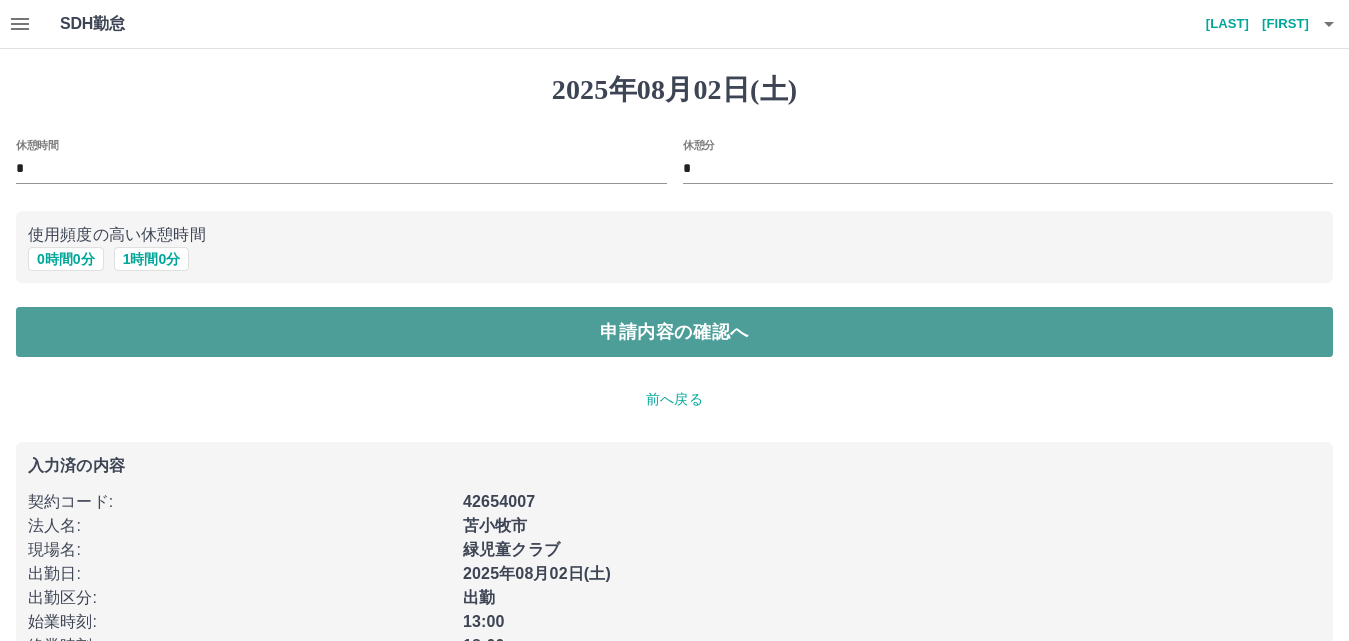 click on "申請内容の確認へ" at bounding box center (674, 332) 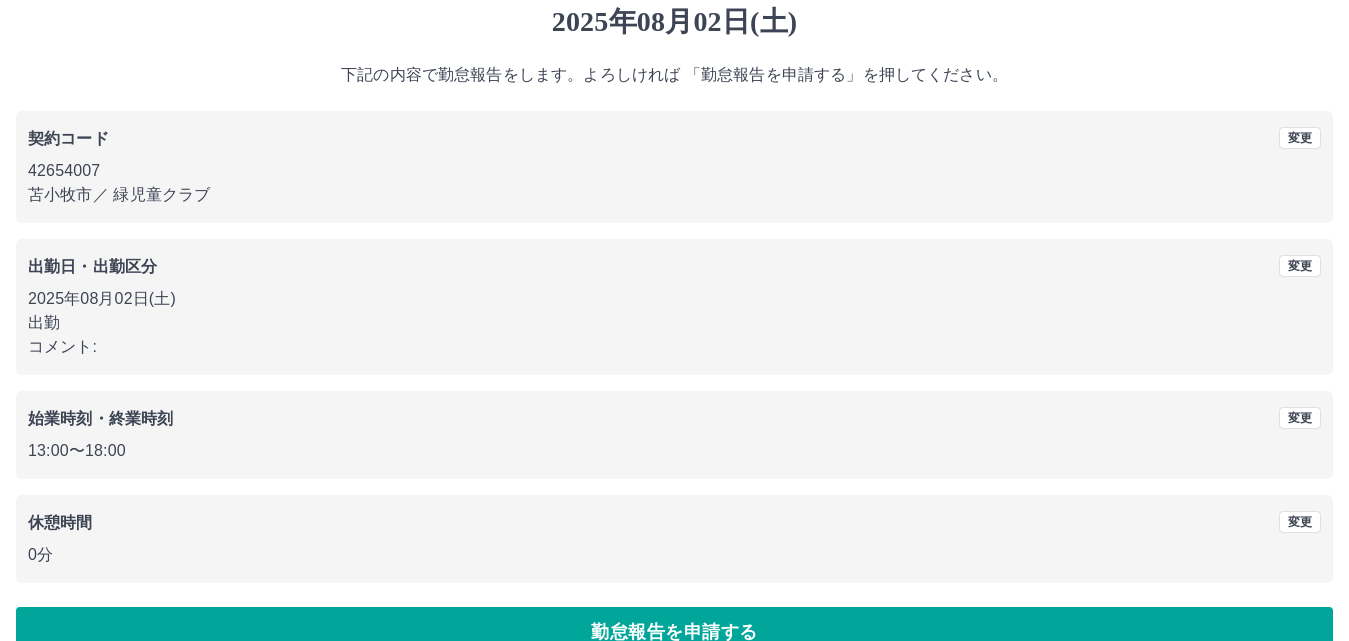 scroll, scrollTop: 108, scrollLeft: 0, axis: vertical 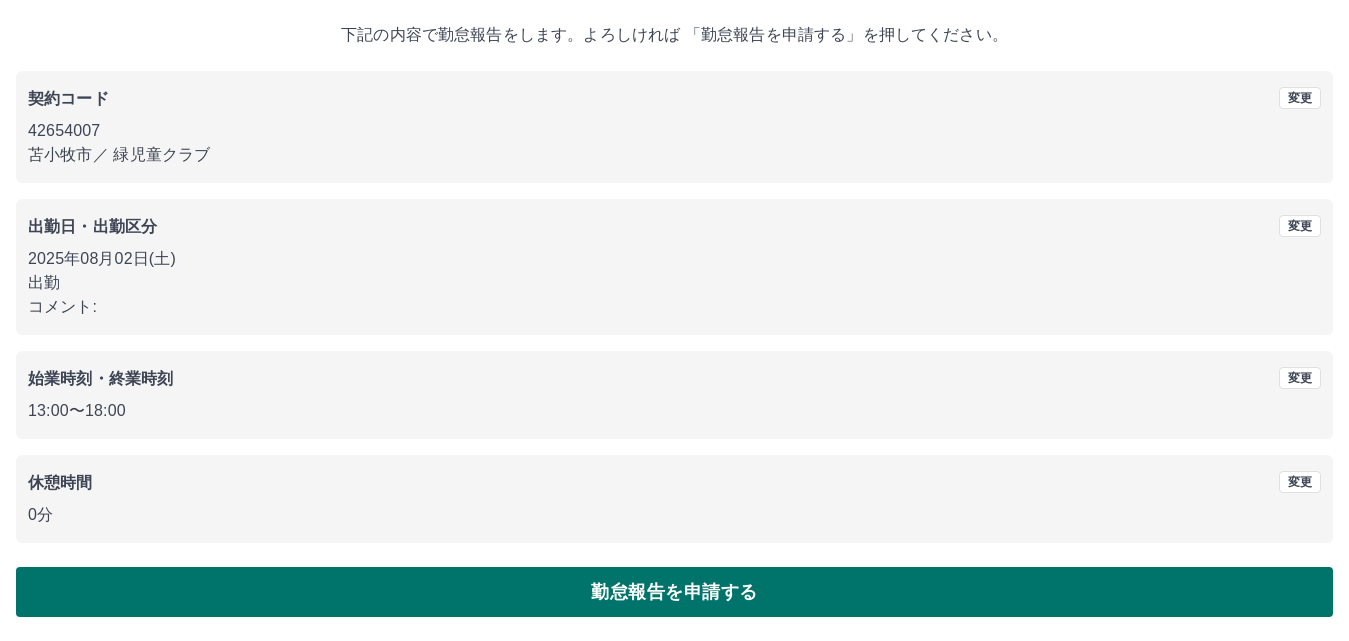 click on "勤怠報告を申請する" at bounding box center (674, 592) 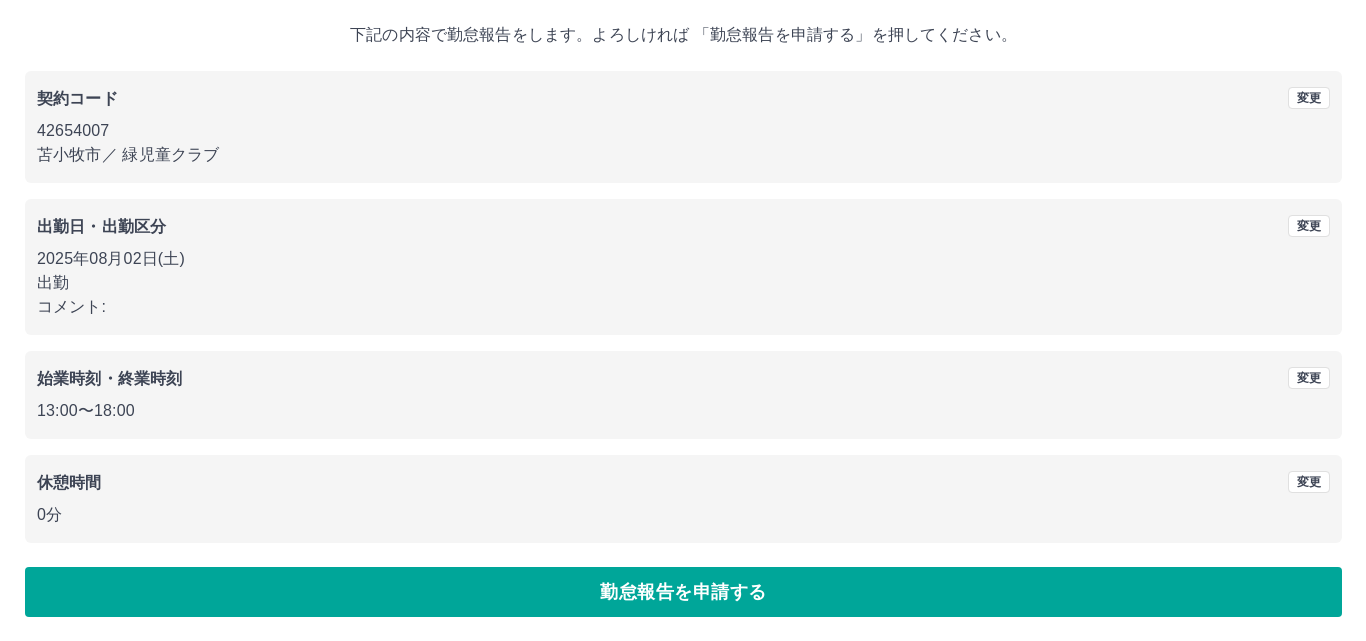 scroll, scrollTop: 0, scrollLeft: 0, axis: both 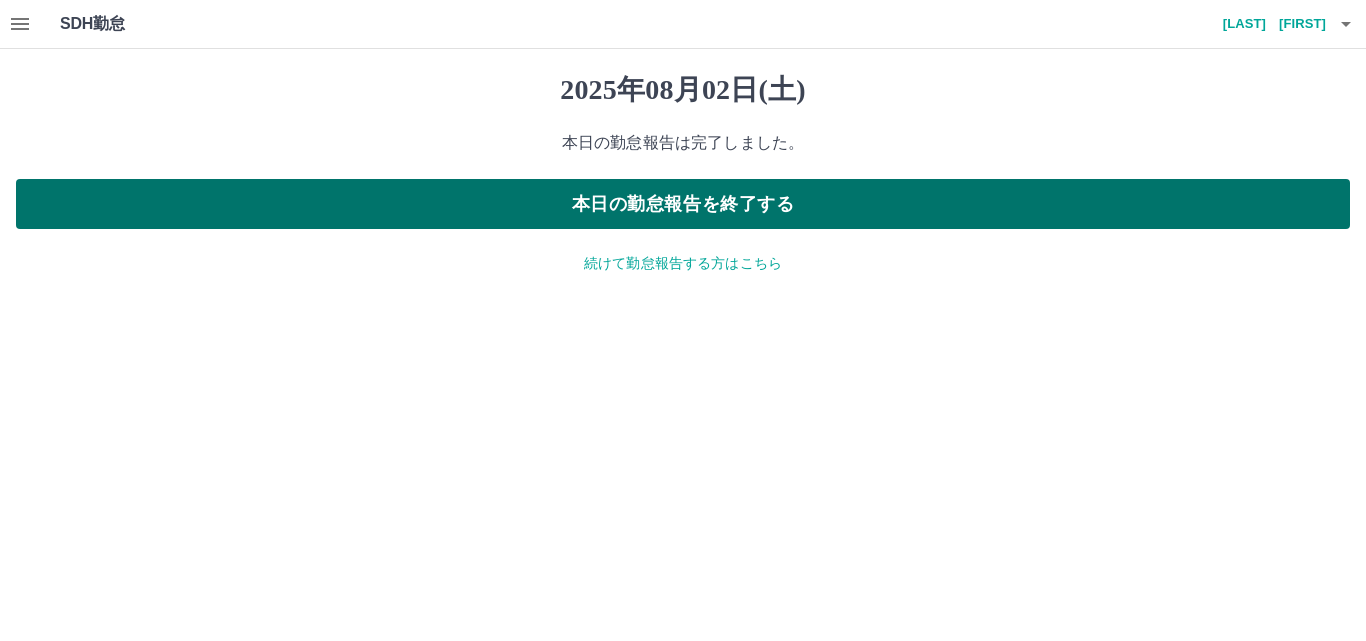 click on "本日の勤怠報告を終了する" at bounding box center (683, 204) 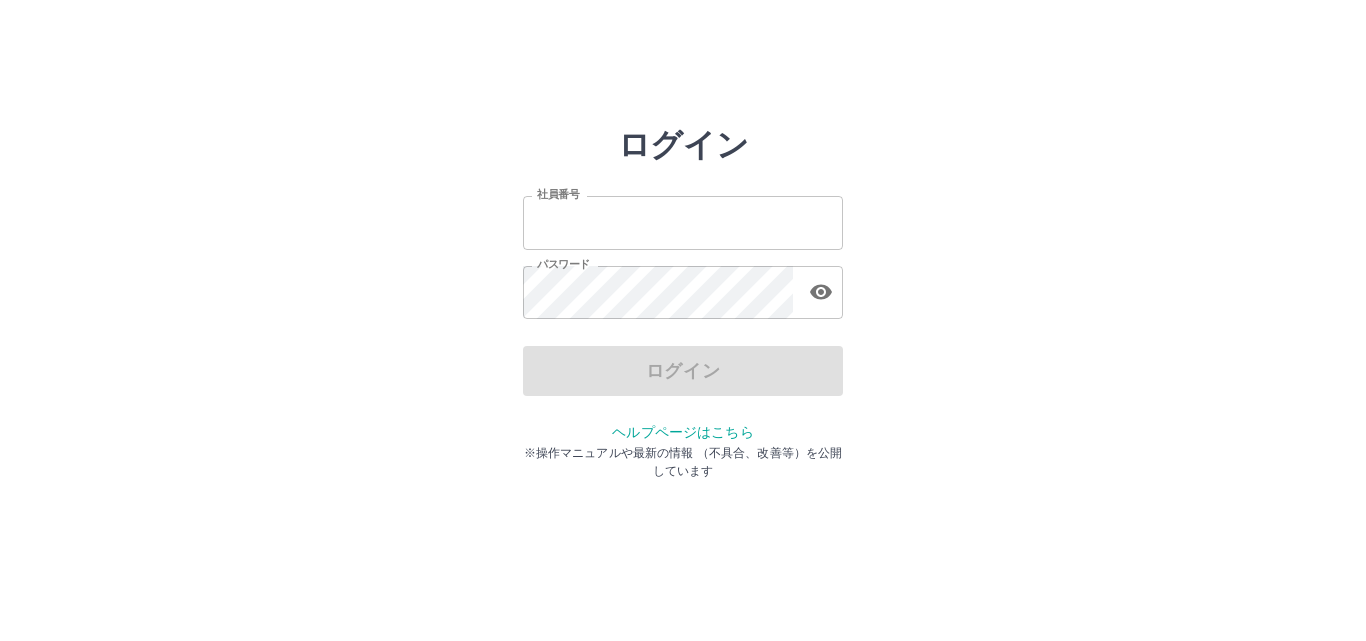 scroll, scrollTop: 0, scrollLeft: 0, axis: both 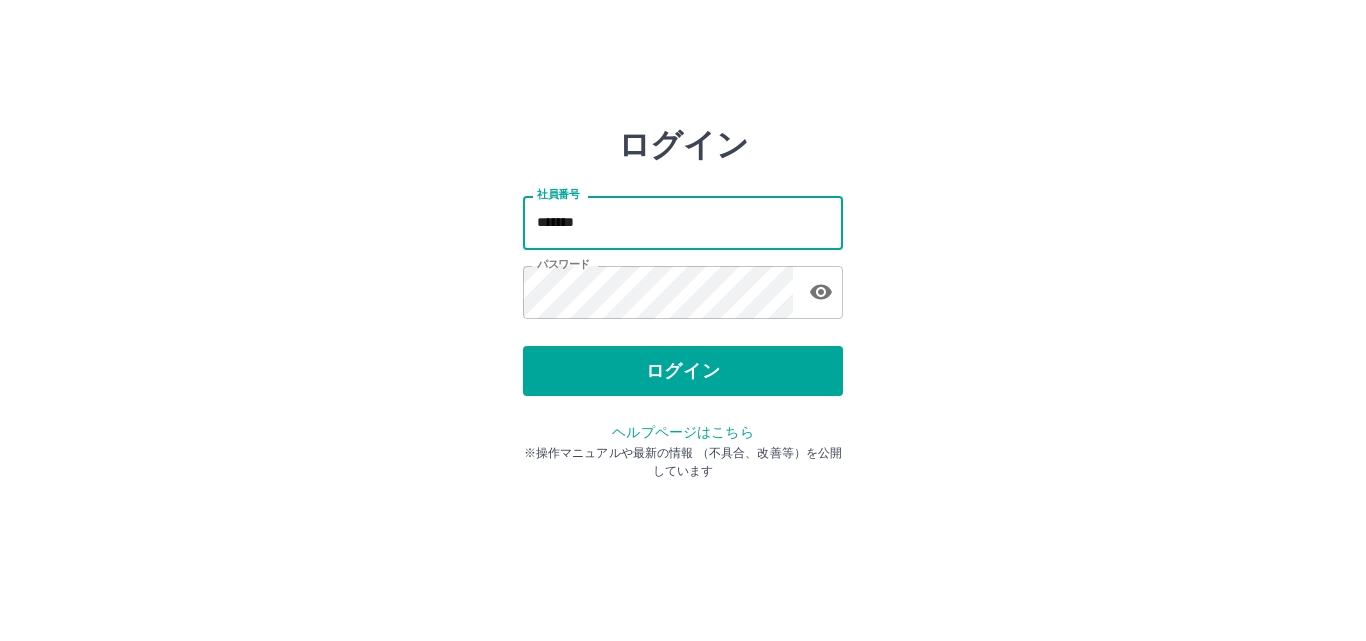 click on "*******" at bounding box center (683, 222) 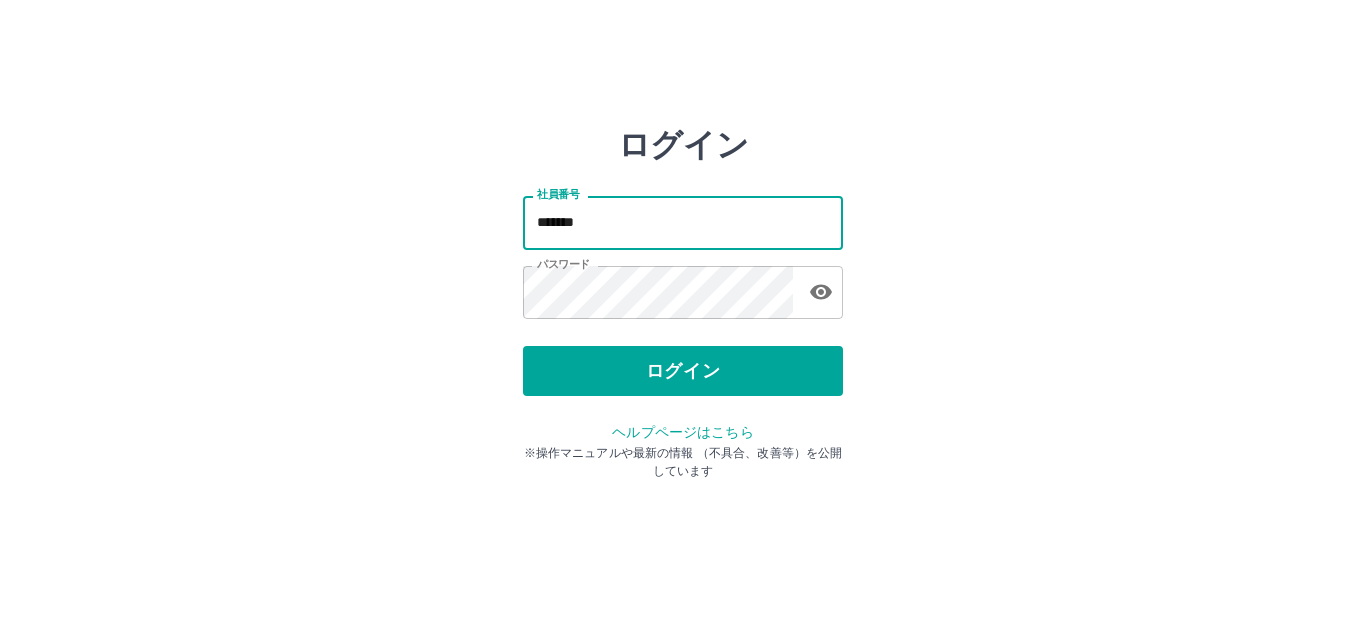type on "*******" 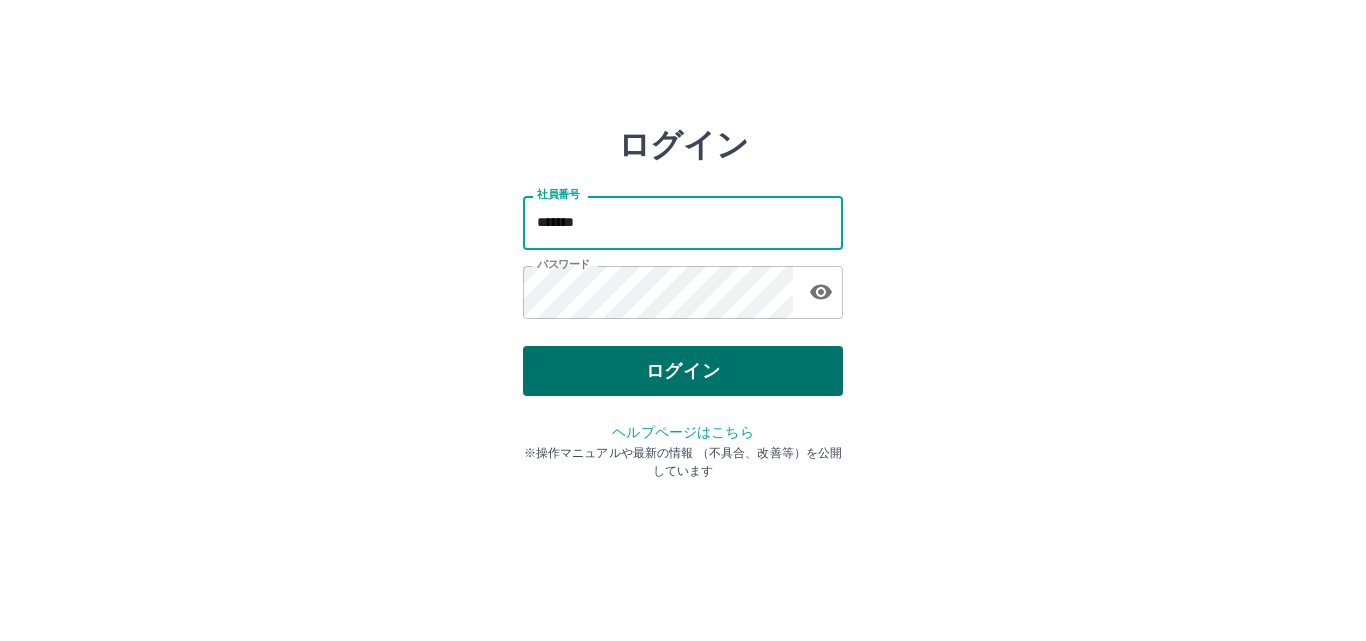 click on "ログイン" at bounding box center [683, 371] 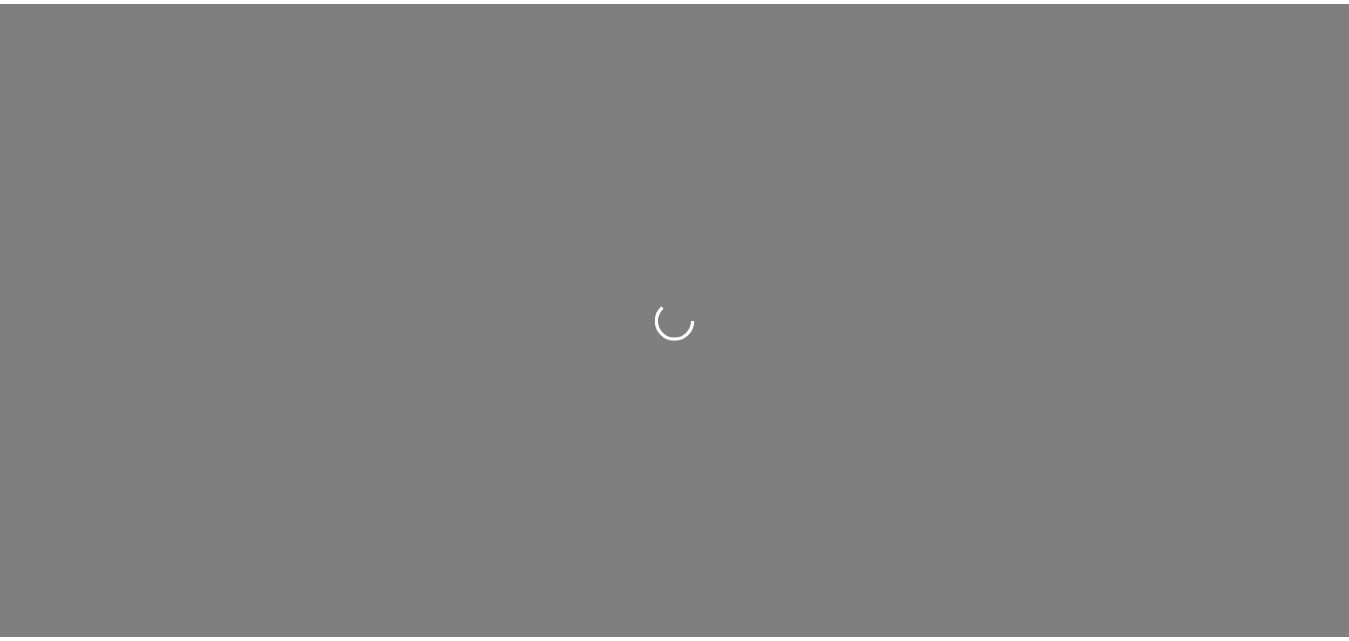 scroll, scrollTop: 0, scrollLeft: 0, axis: both 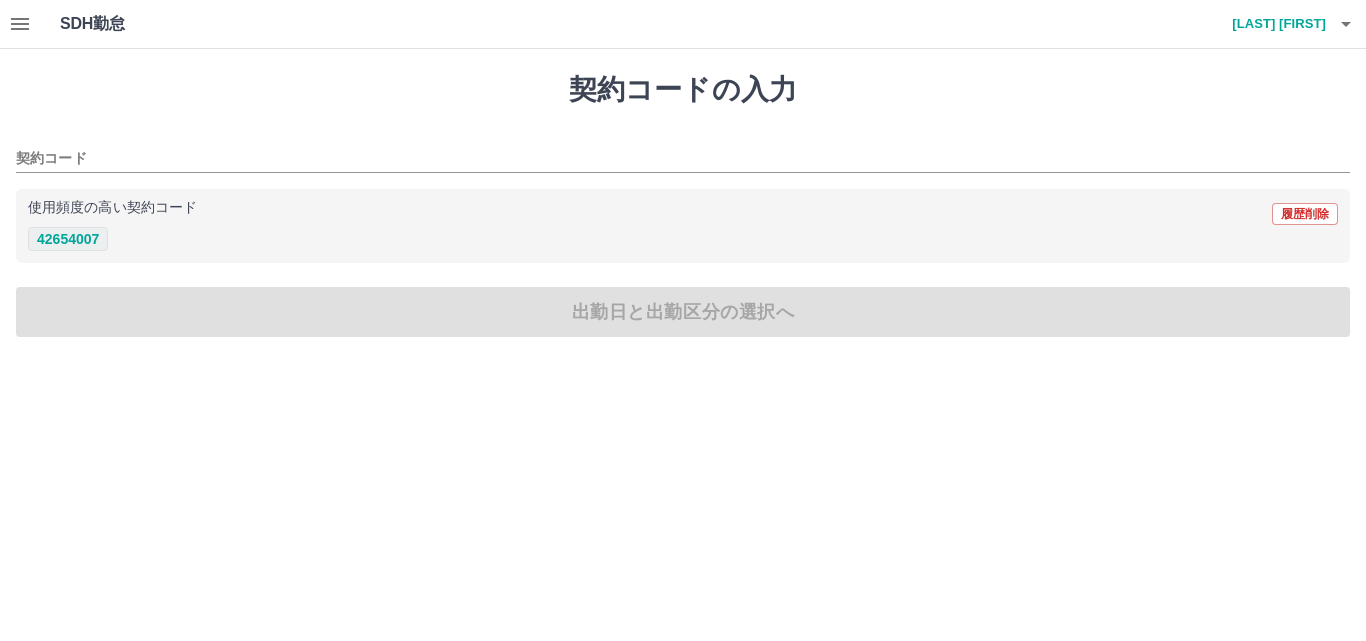 click on "42654007" at bounding box center (68, 239) 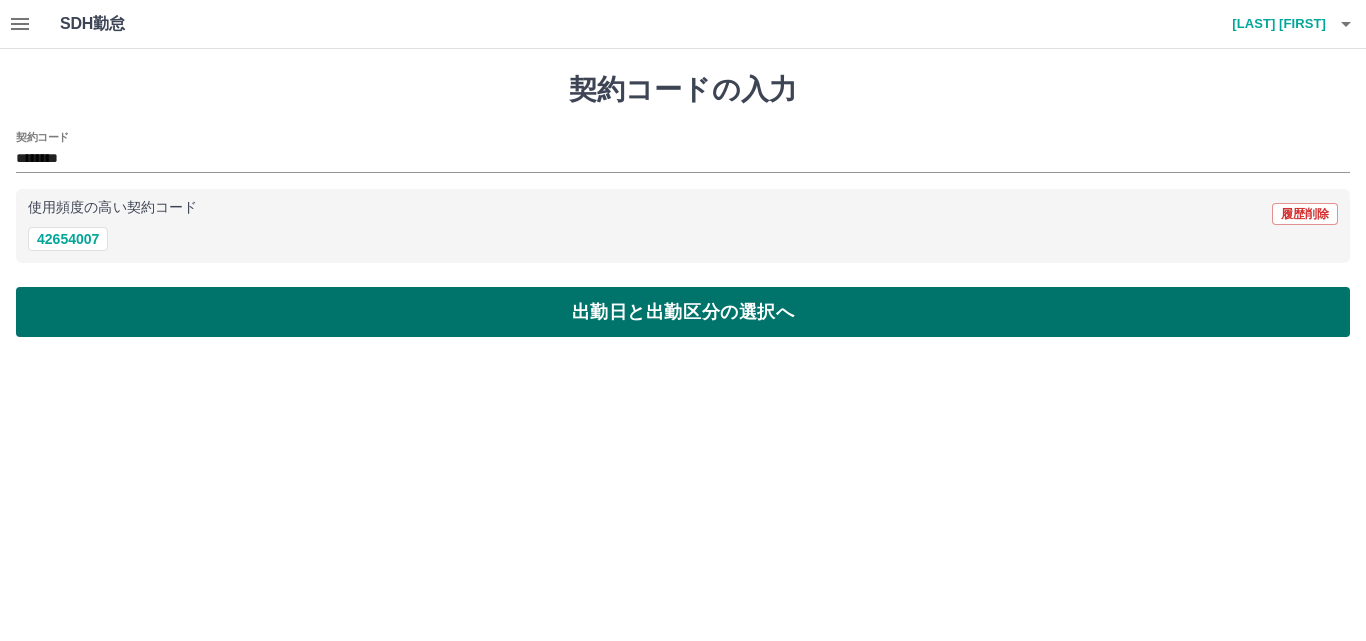 click on "出勤日と出勤区分の選択へ" at bounding box center [683, 312] 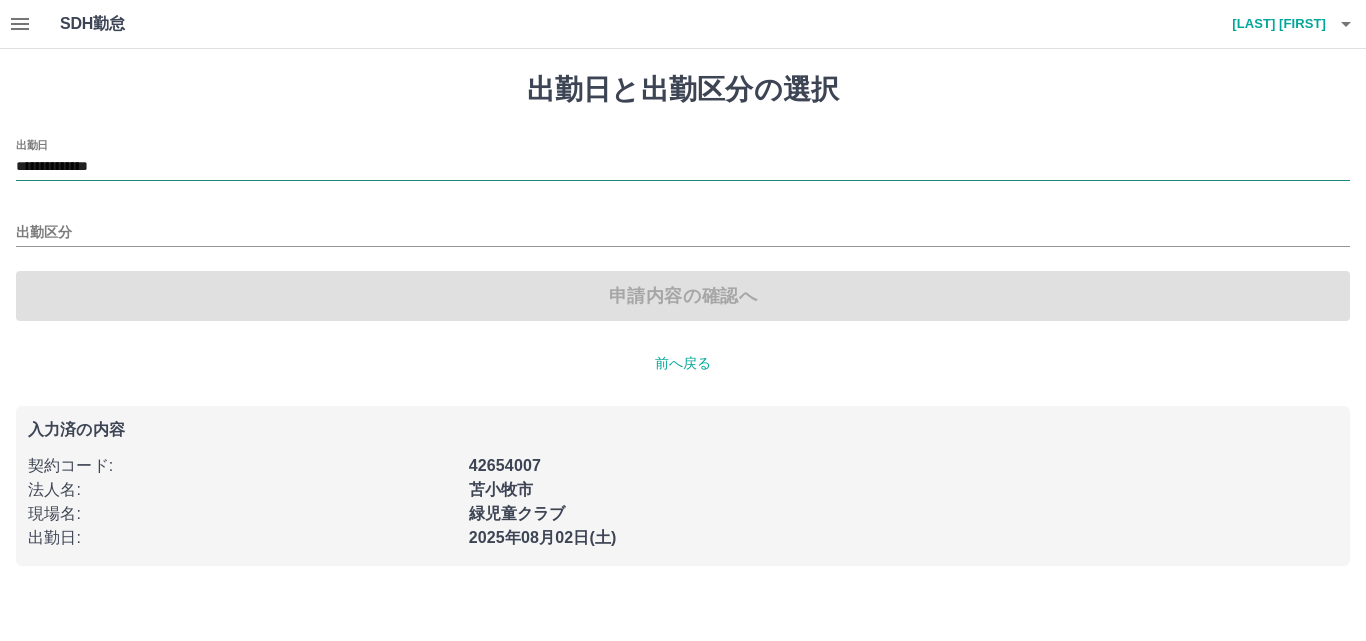 click on "**********" at bounding box center [683, 167] 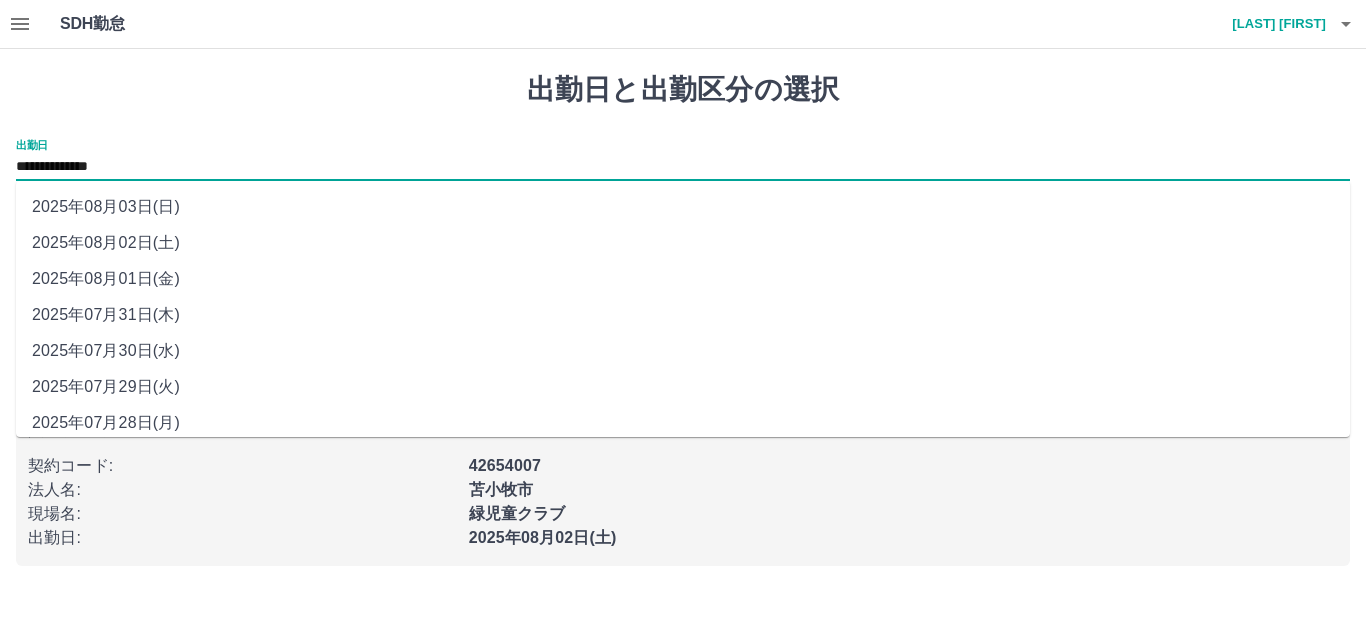 click on "2025年08月02日(土)" at bounding box center (683, 243) 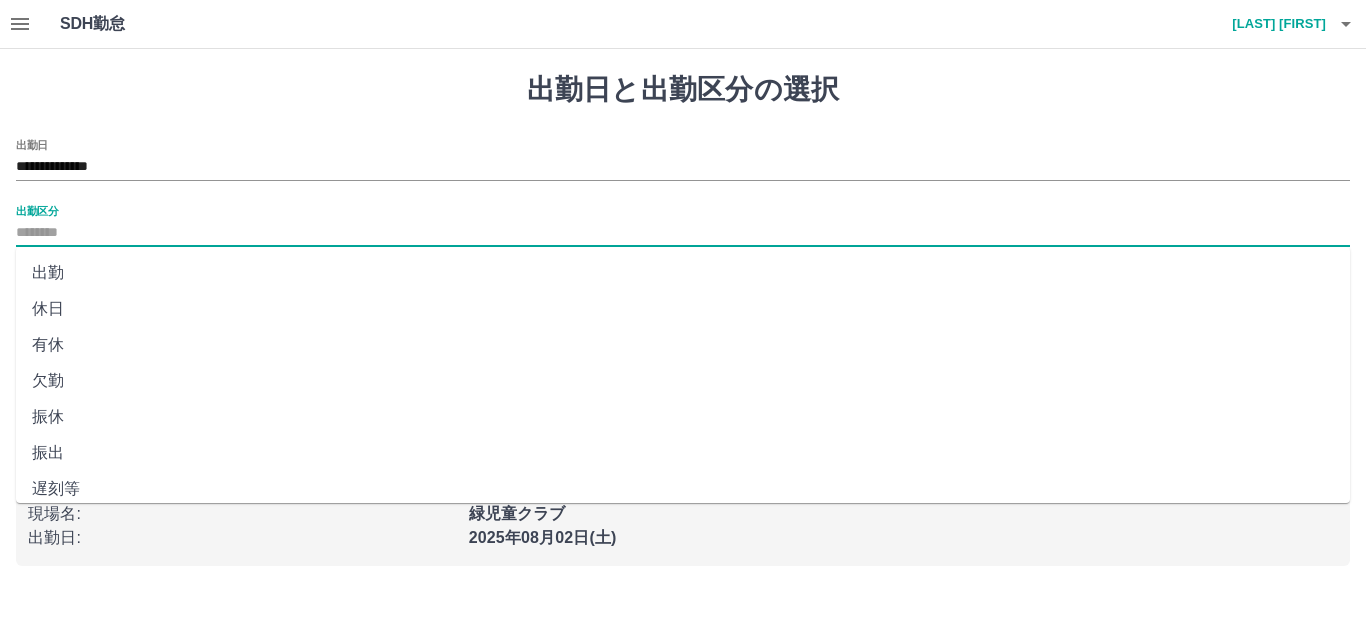 click on "出勤区分" at bounding box center [683, 233] 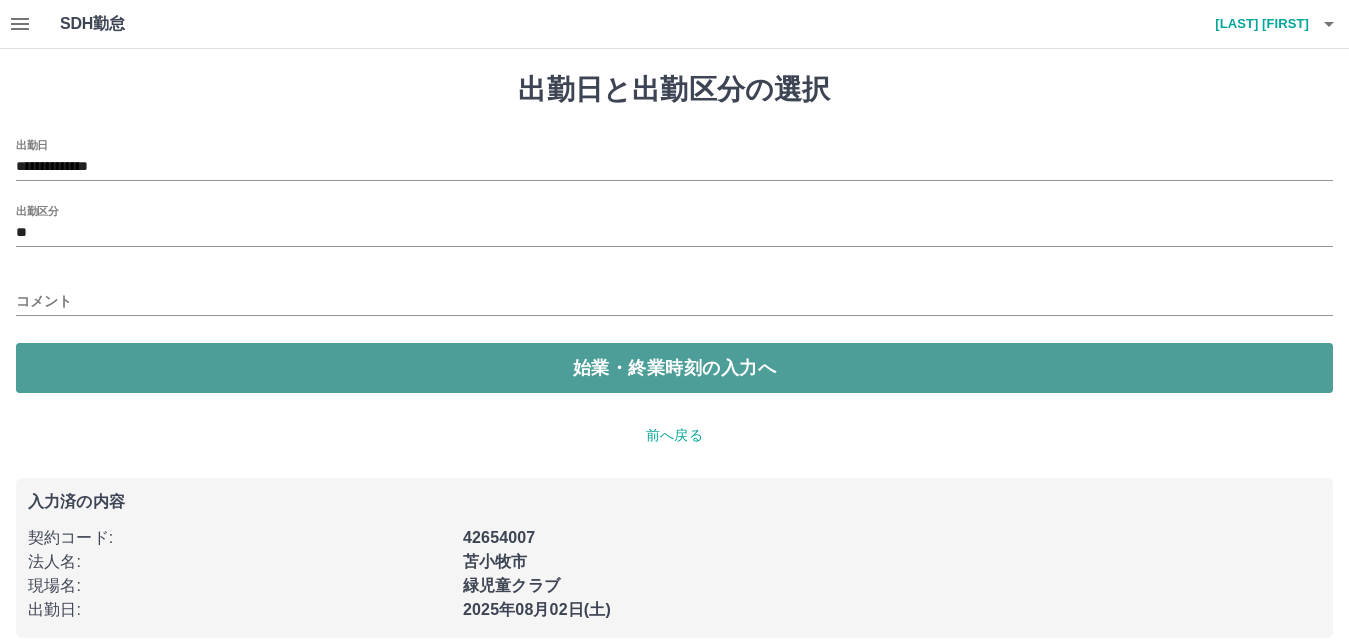 click on "始業・終業時刻の入力へ" at bounding box center [674, 368] 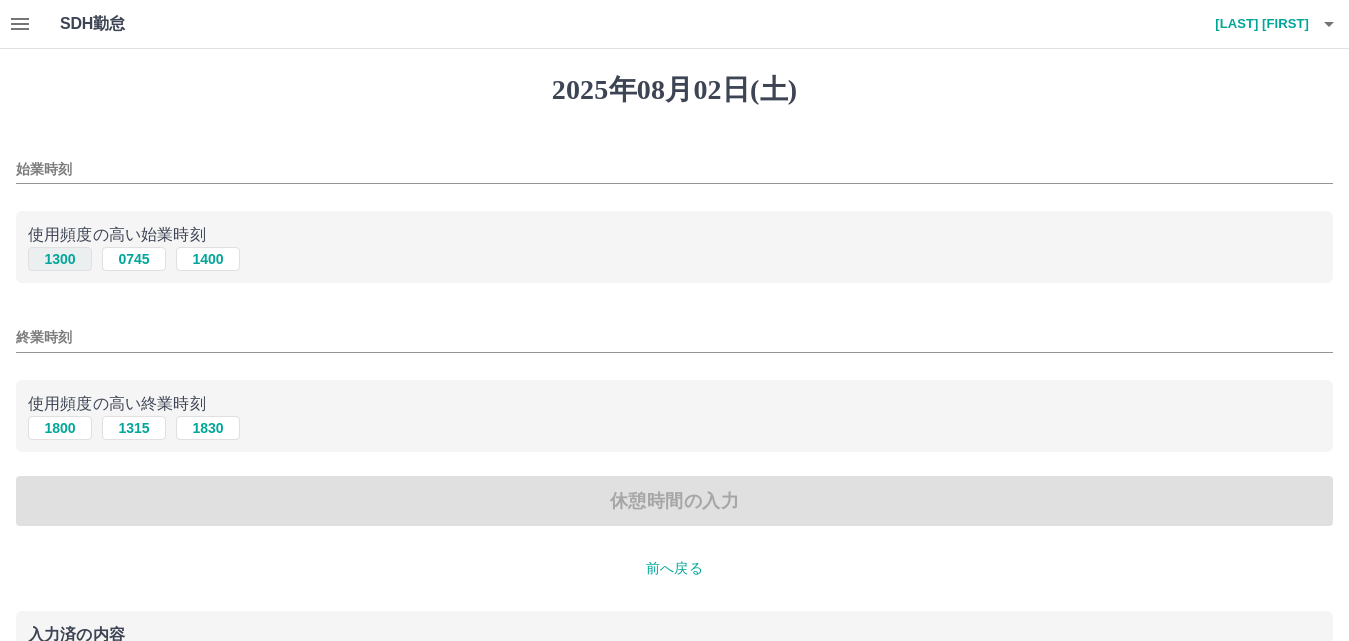 click on "1300" at bounding box center (60, 259) 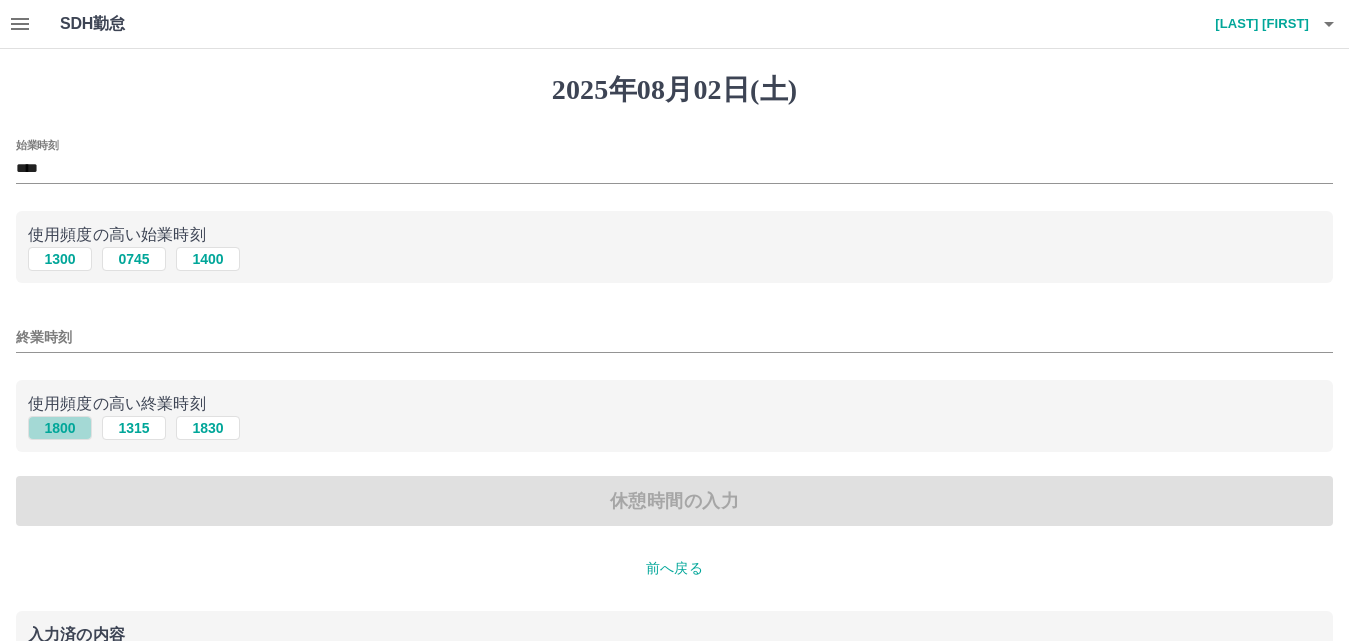 click on "1800" at bounding box center [60, 428] 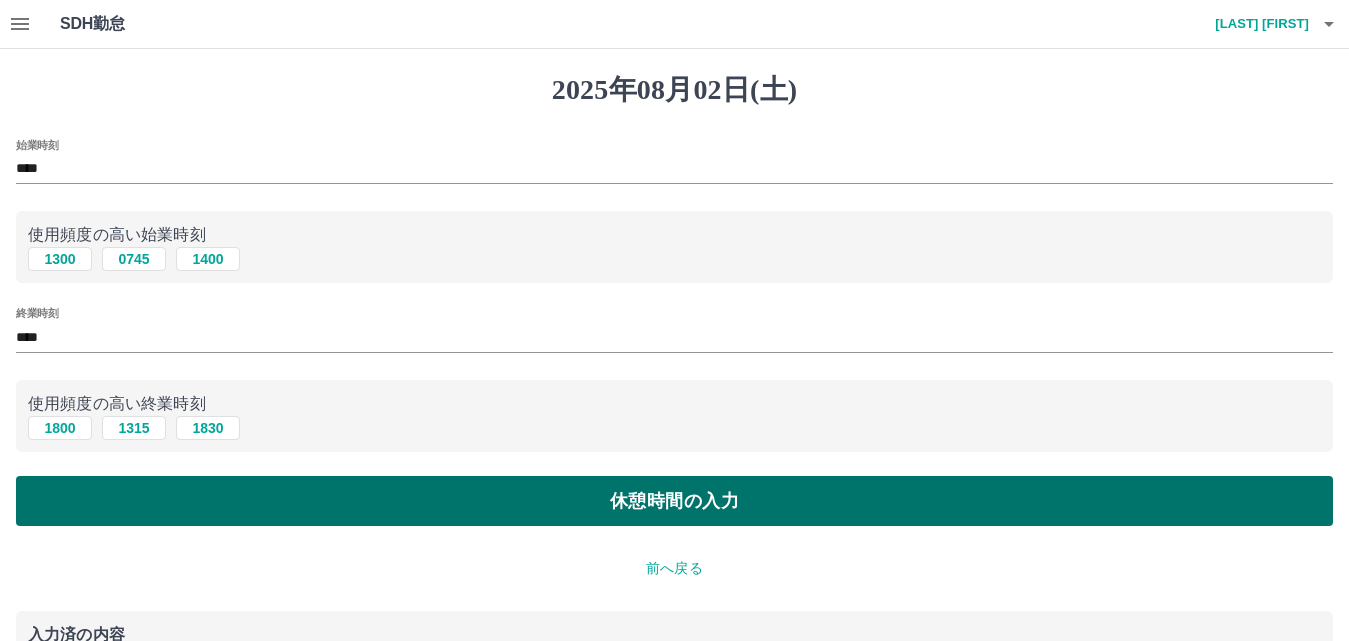 click on "休憩時間の入力" at bounding box center [674, 501] 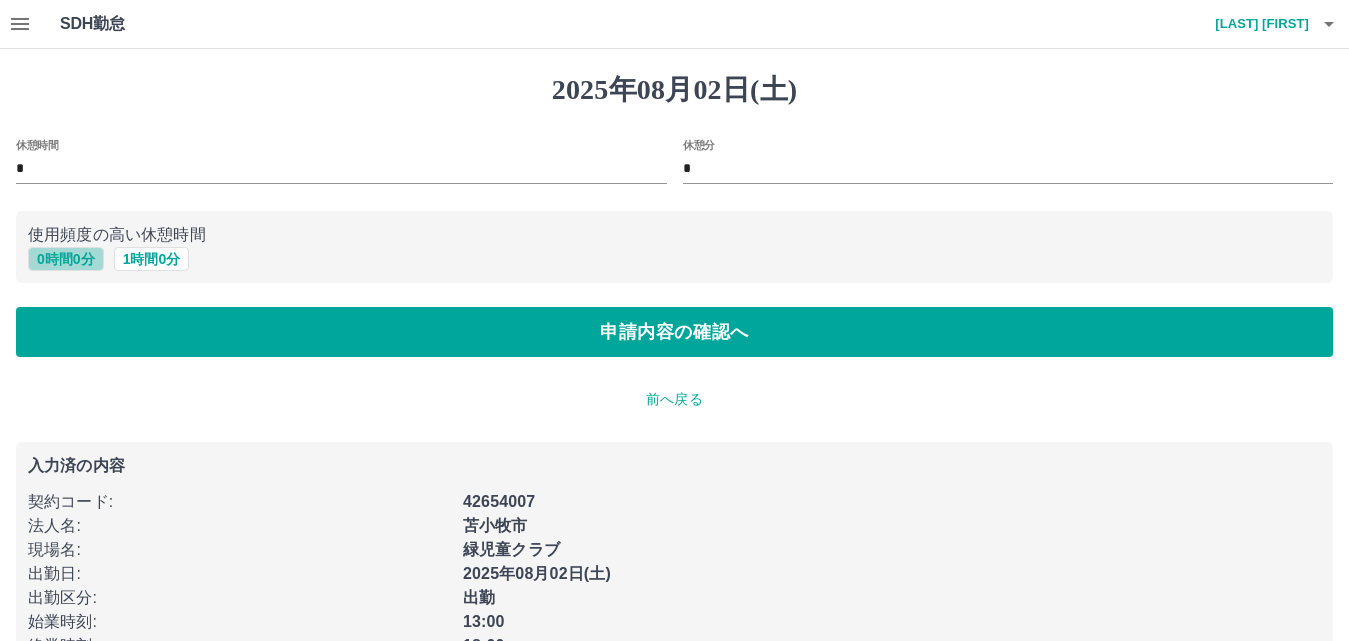 click on "0 時間 0 分" at bounding box center [66, 259] 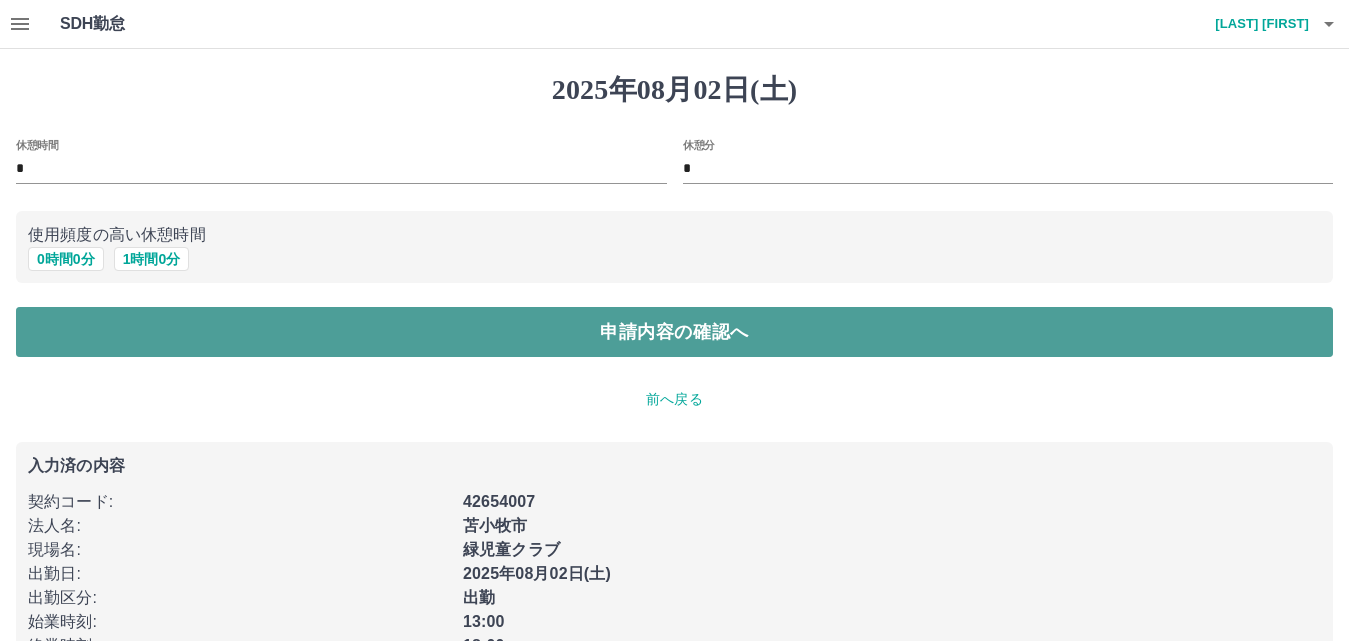 click on "申請内容の確認へ" at bounding box center [674, 332] 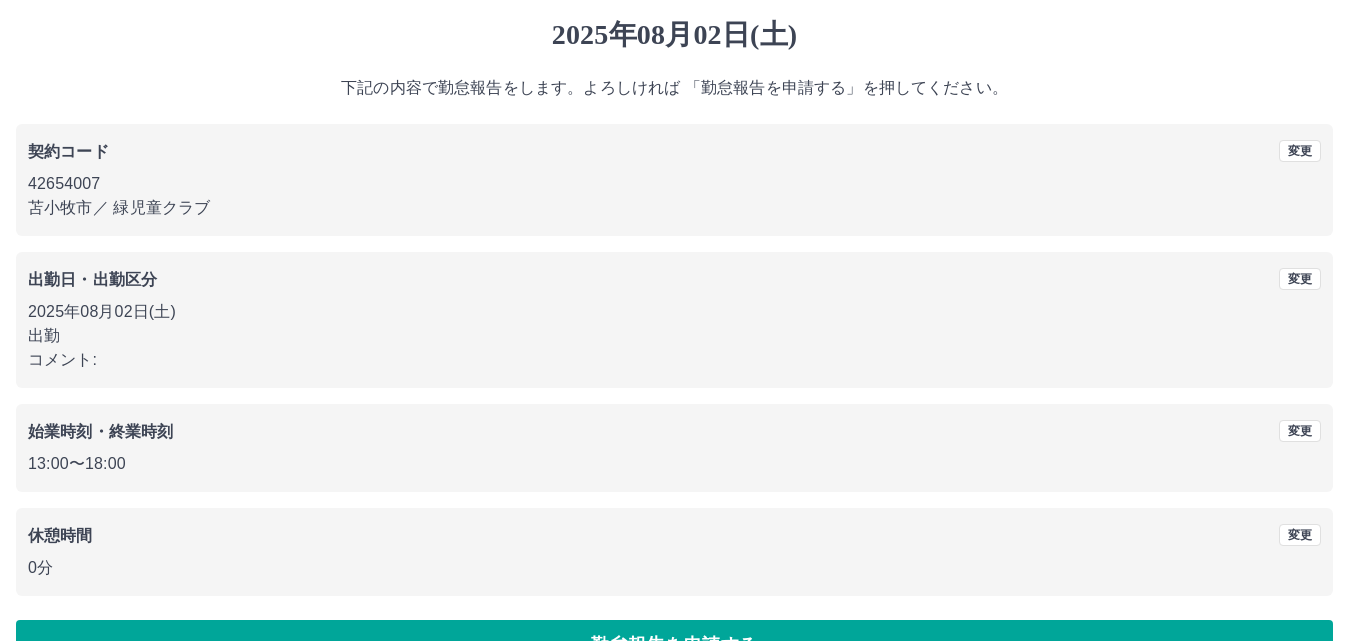 scroll, scrollTop: 108, scrollLeft: 0, axis: vertical 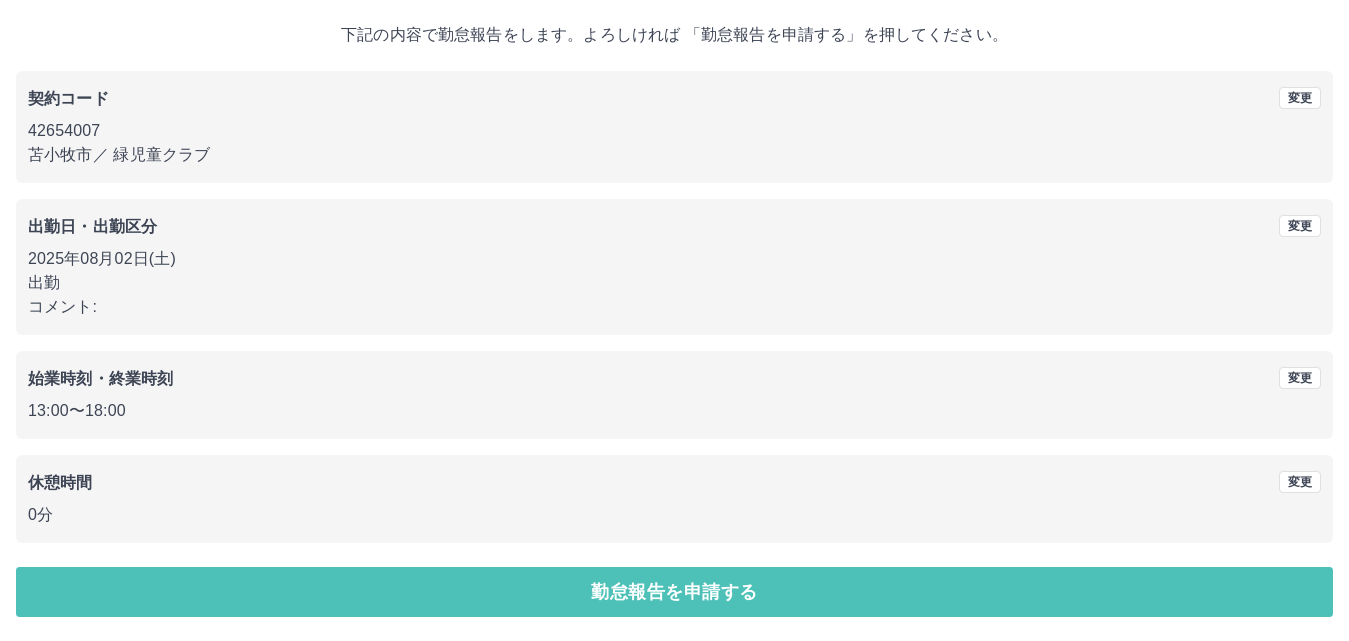 click on "勤怠報告を申請する" at bounding box center (674, 592) 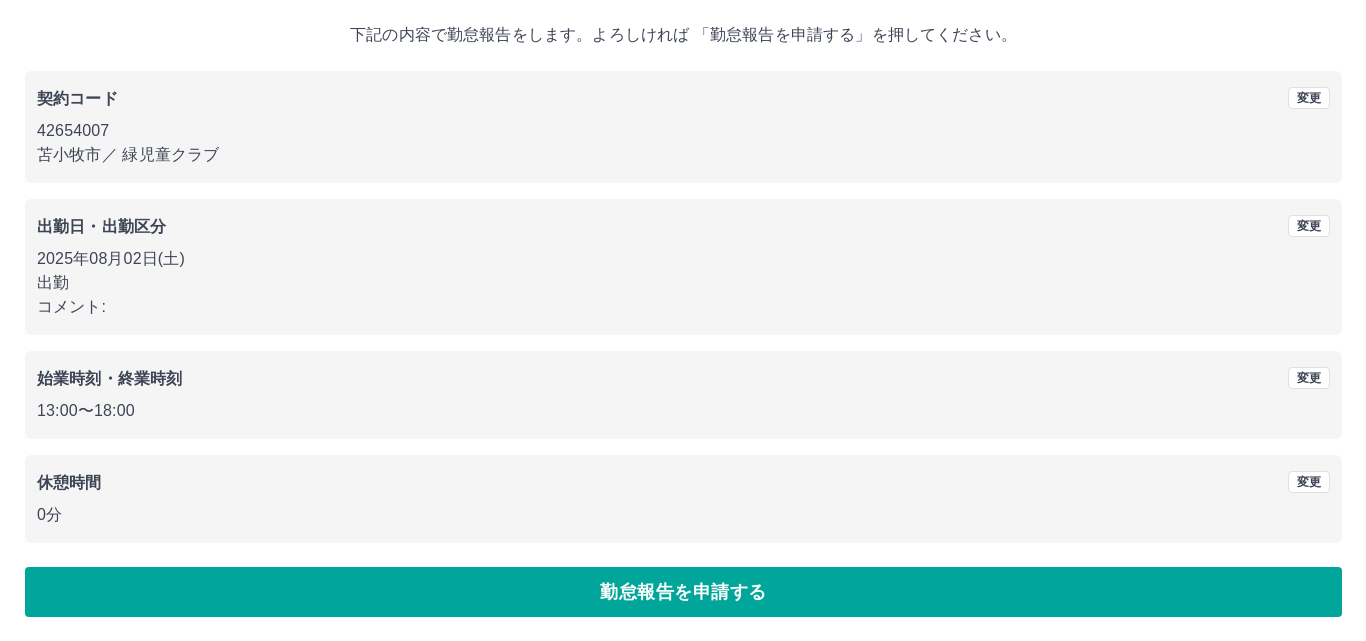 scroll, scrollTop: 0, scrollLeft: 0, axis: both 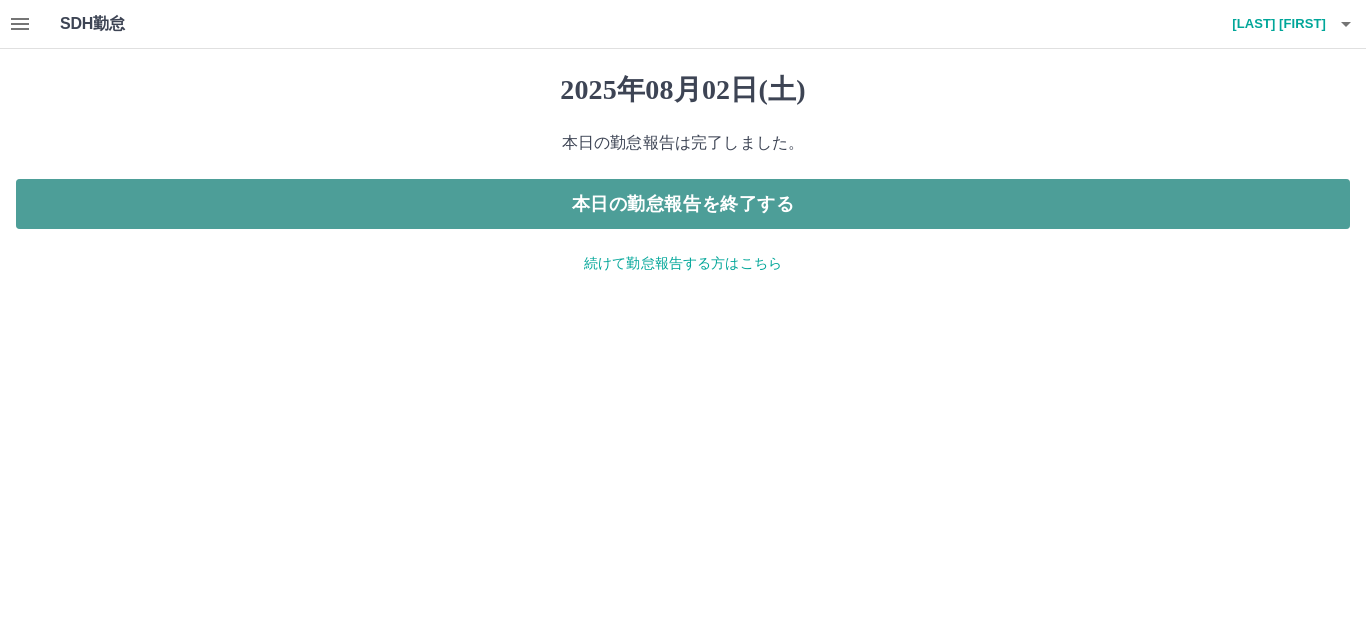 click on "本日の勤怠報告を終了する" at bounding box center (683, 204) 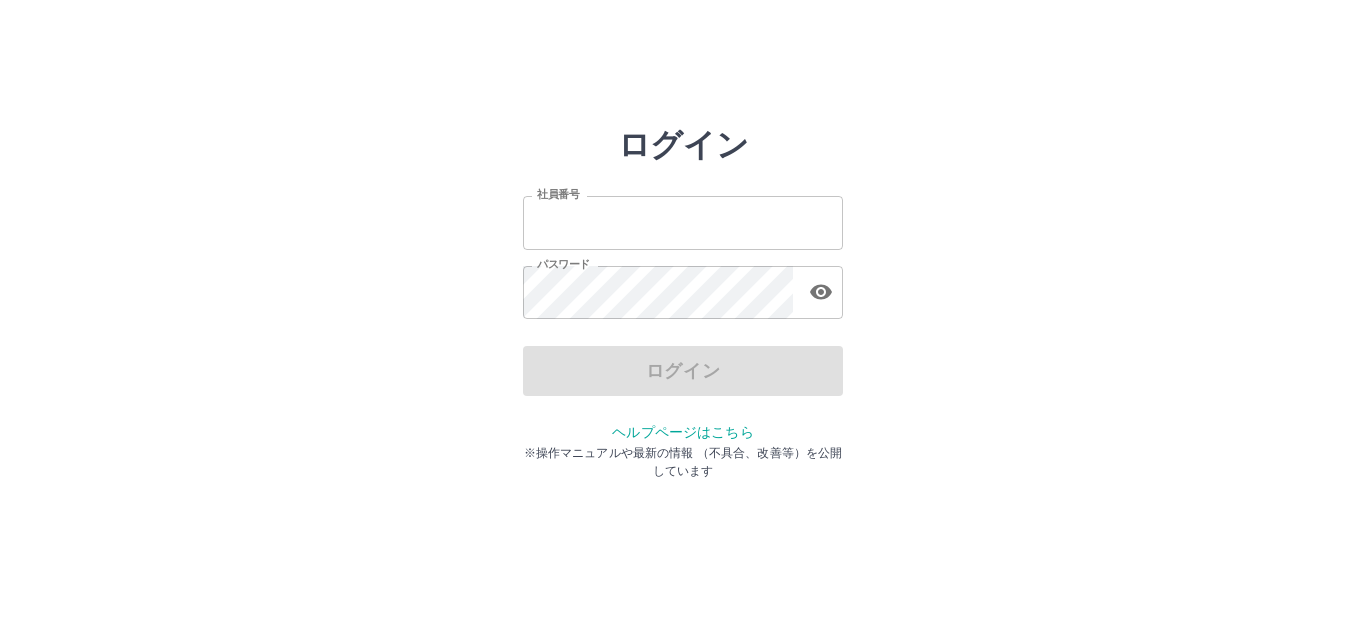 scroll, scrollTop: 0, scrollLeft: 0, axis: both 